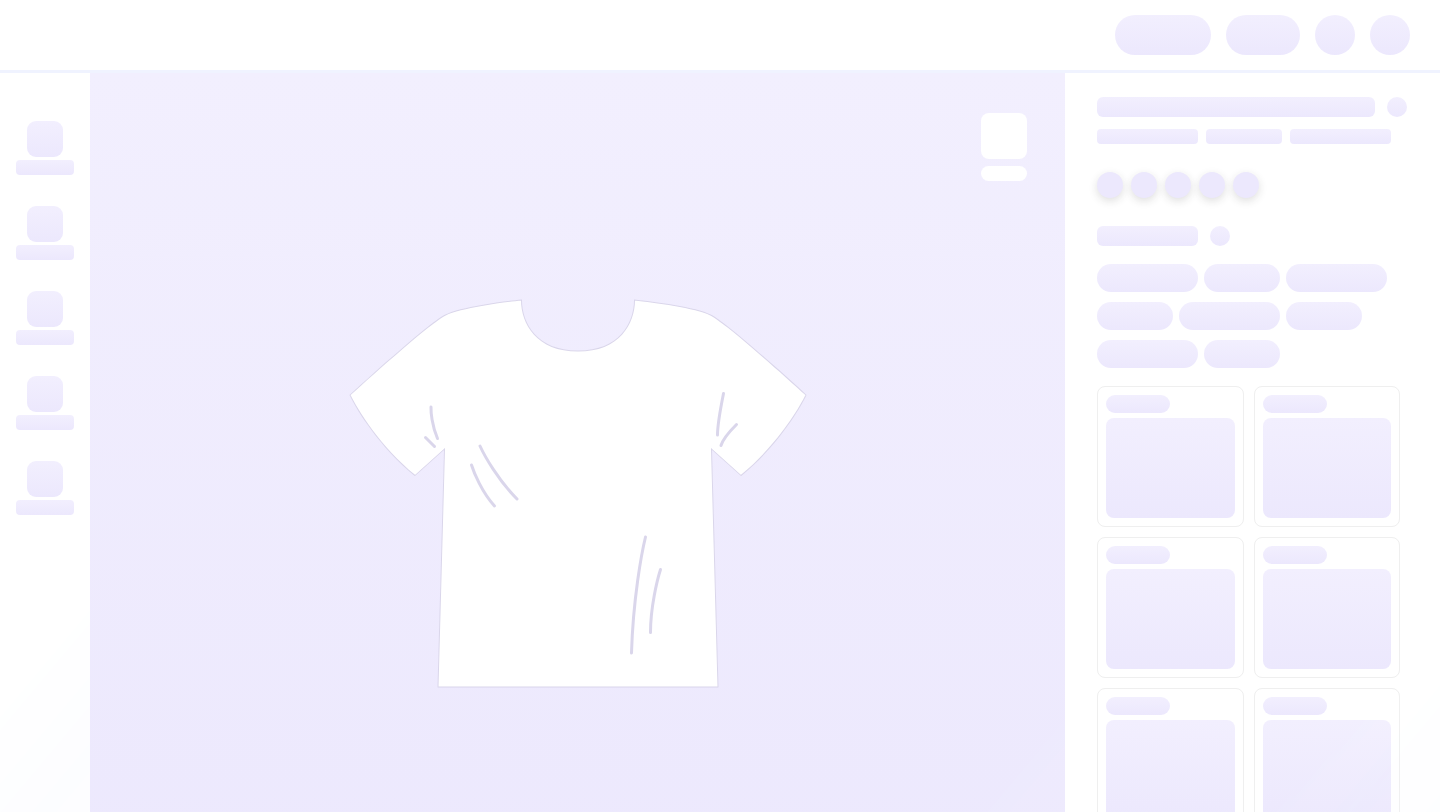 scroll, scrollTop: 0, scrollLeft: 0, axis: both 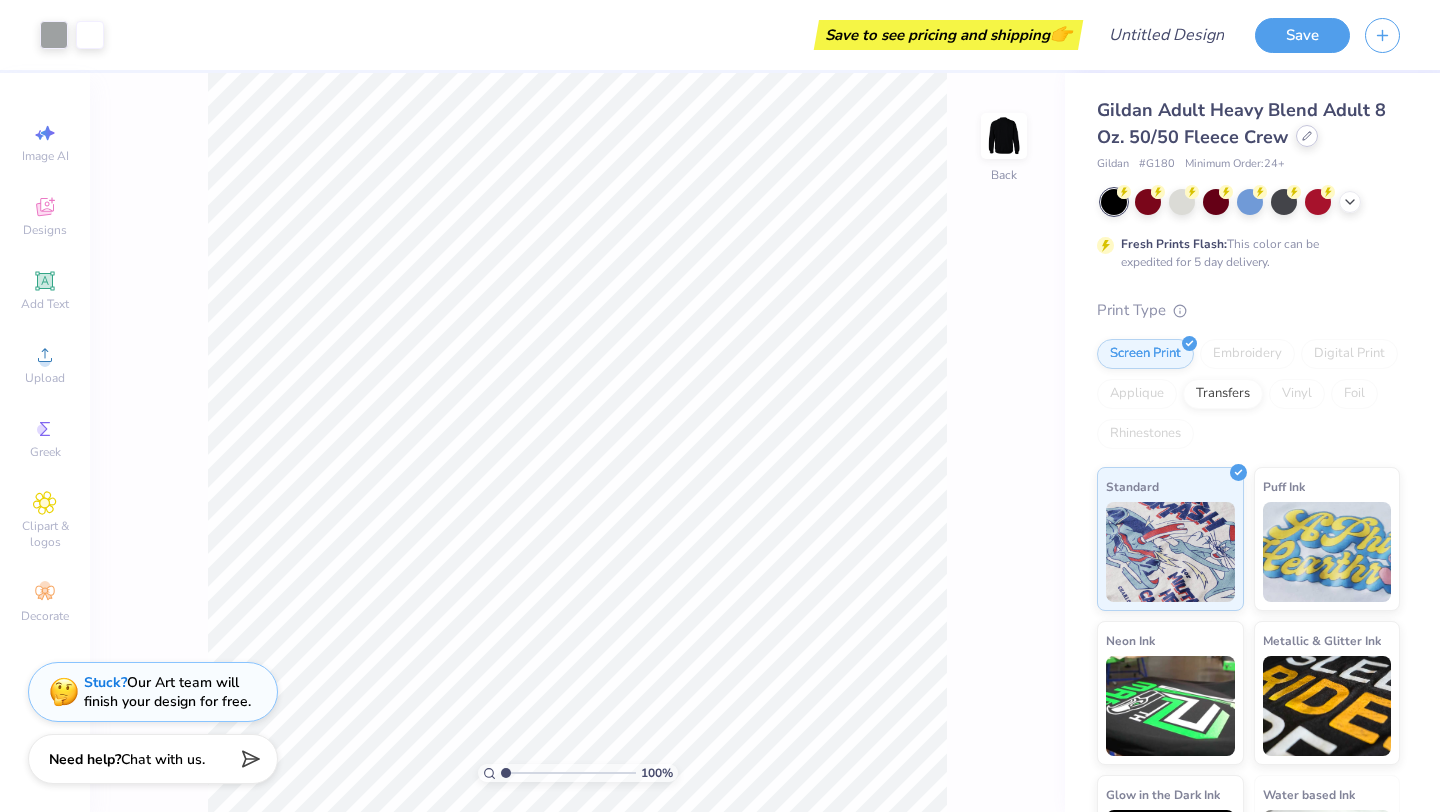 click 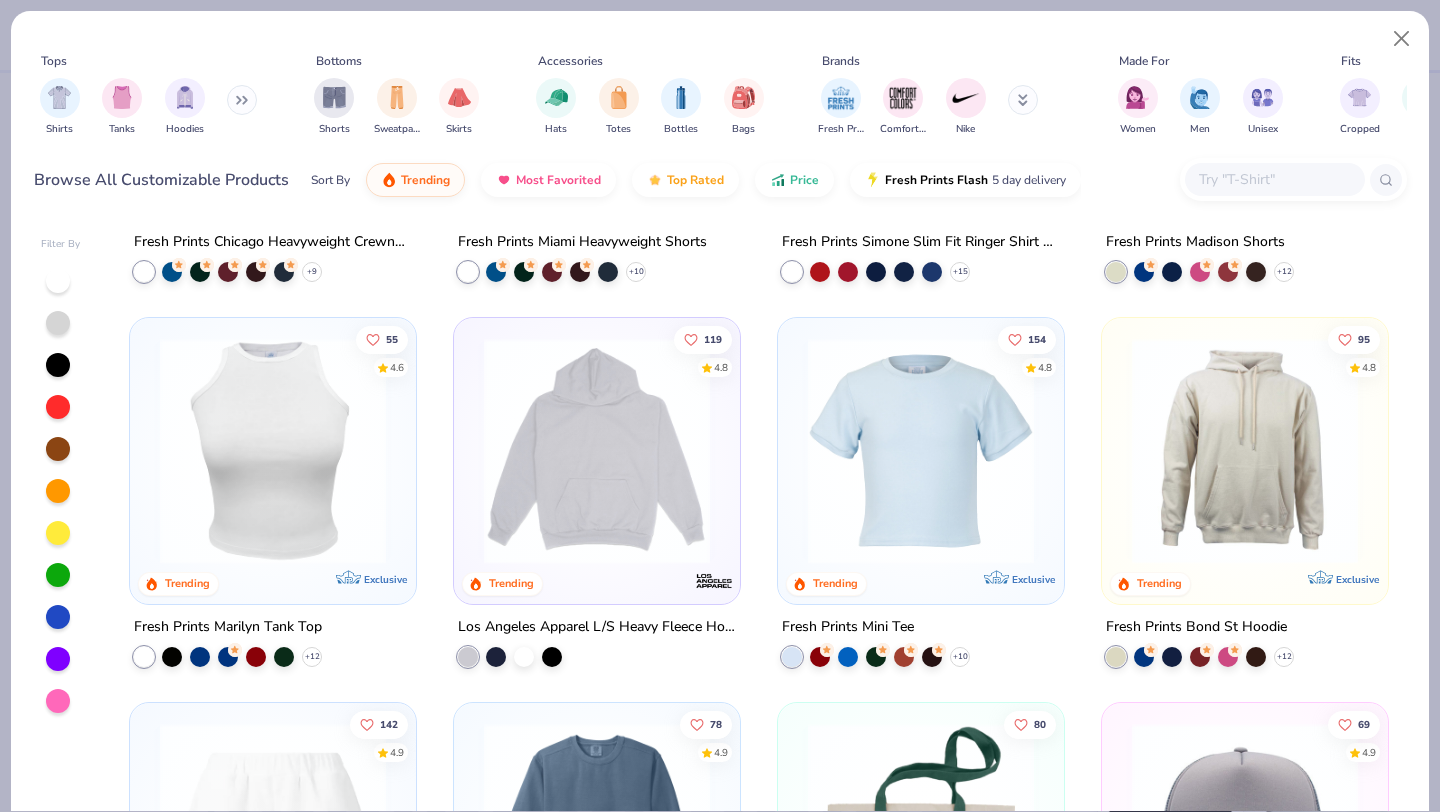 scroll, scrollTop: 1835, scrollLeft: 0, axis: vertical 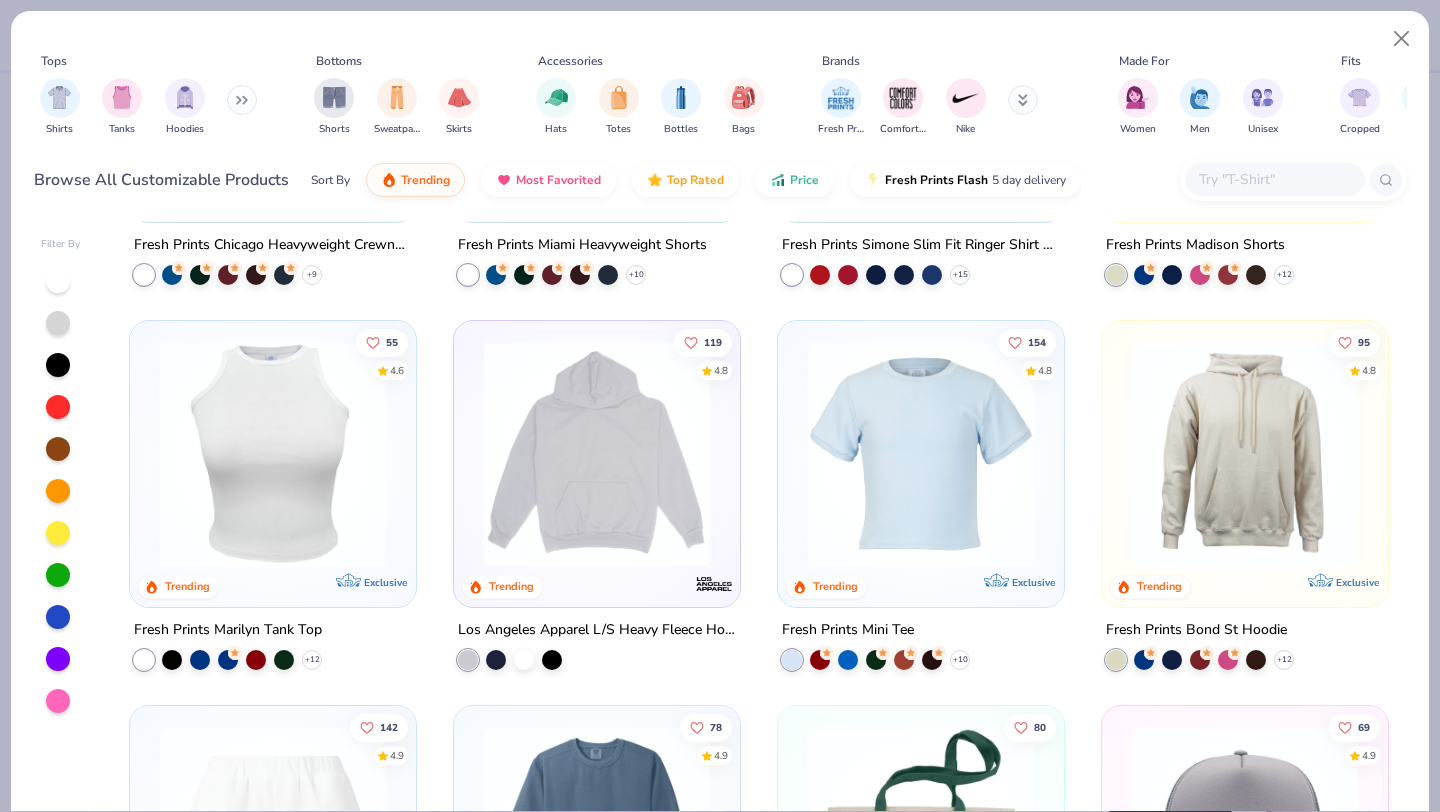 click at bounding box center (921, 454) 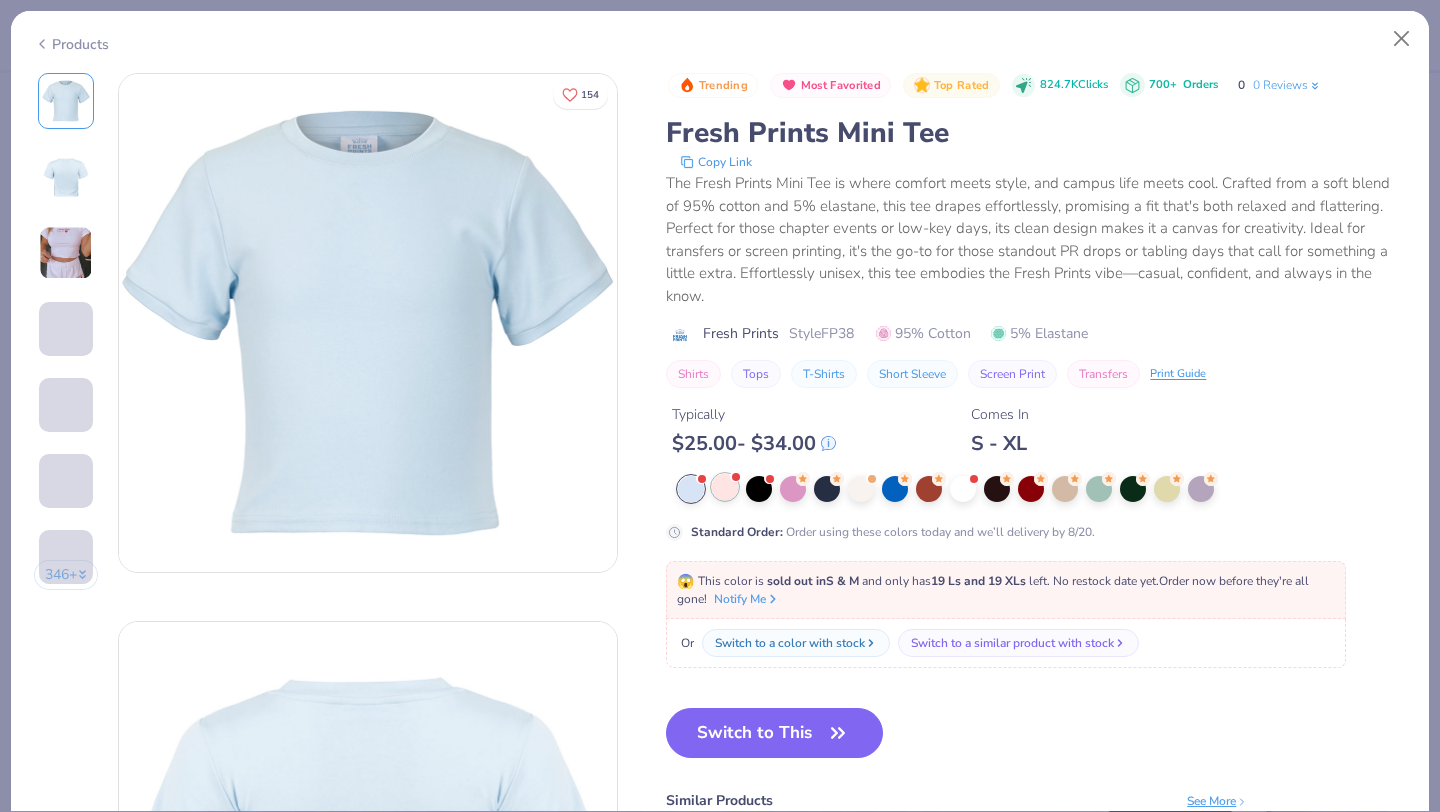 click at bounding box center [725, 487] 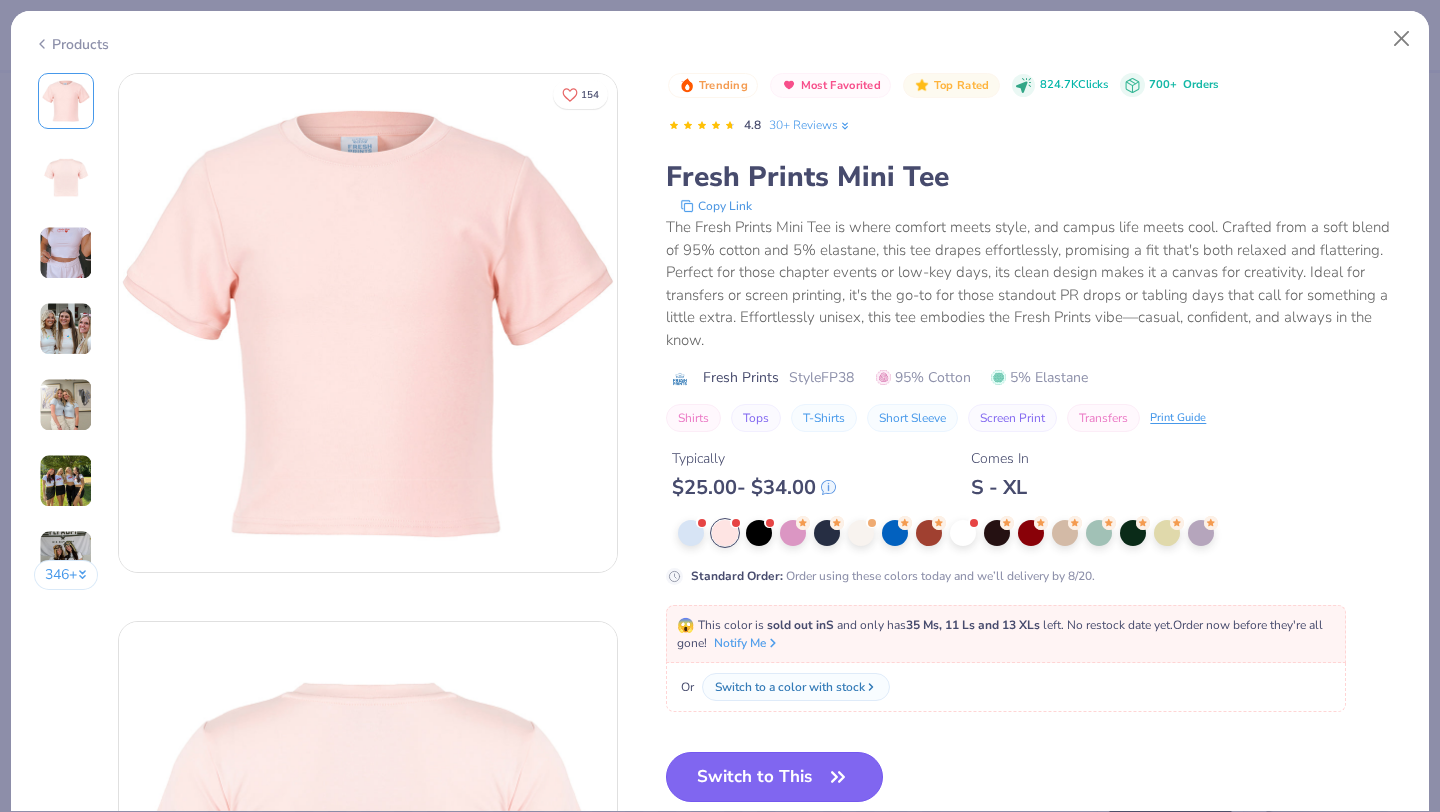 click on "Switch to This" at bounding box center [774, 777] 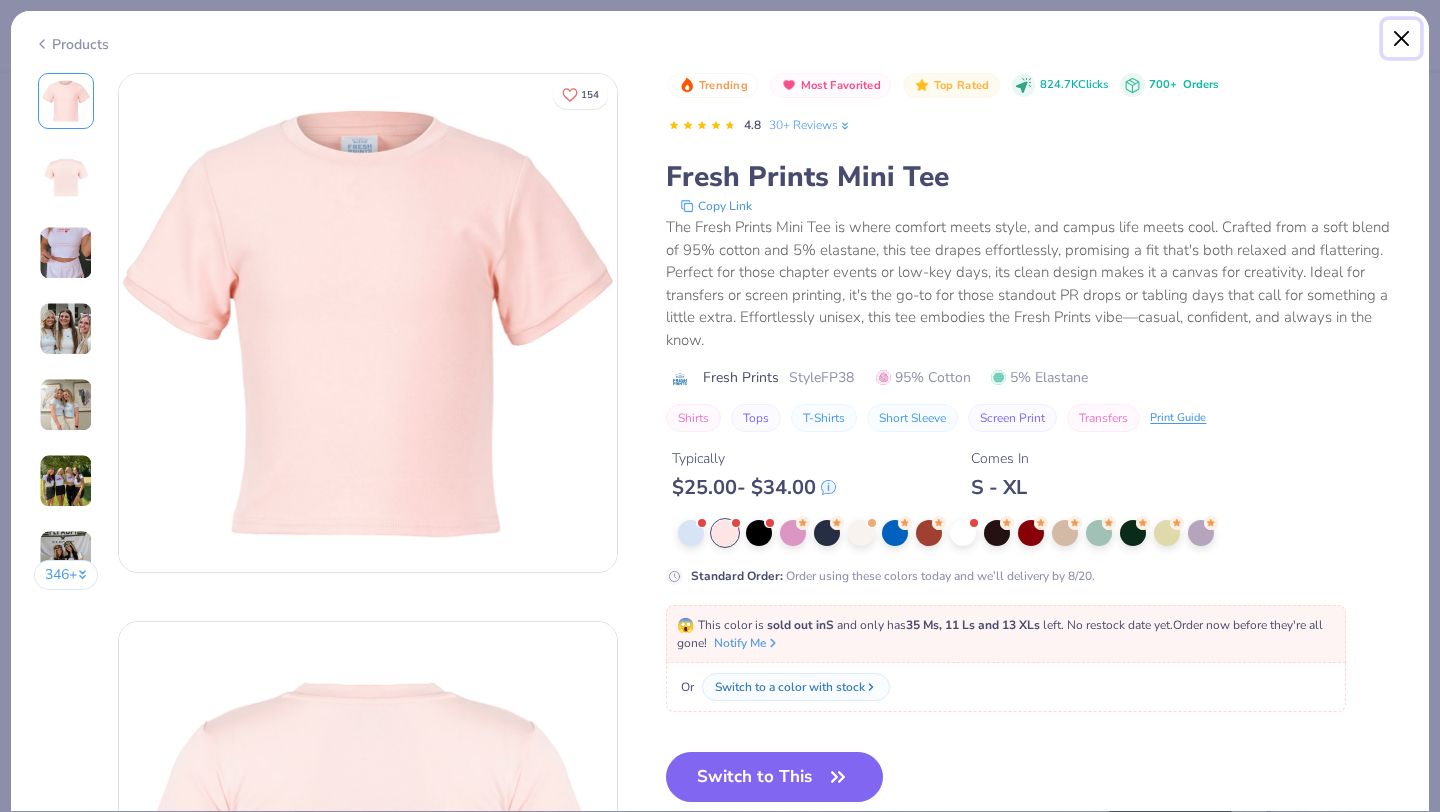 click at bounding box center (1402, 39) 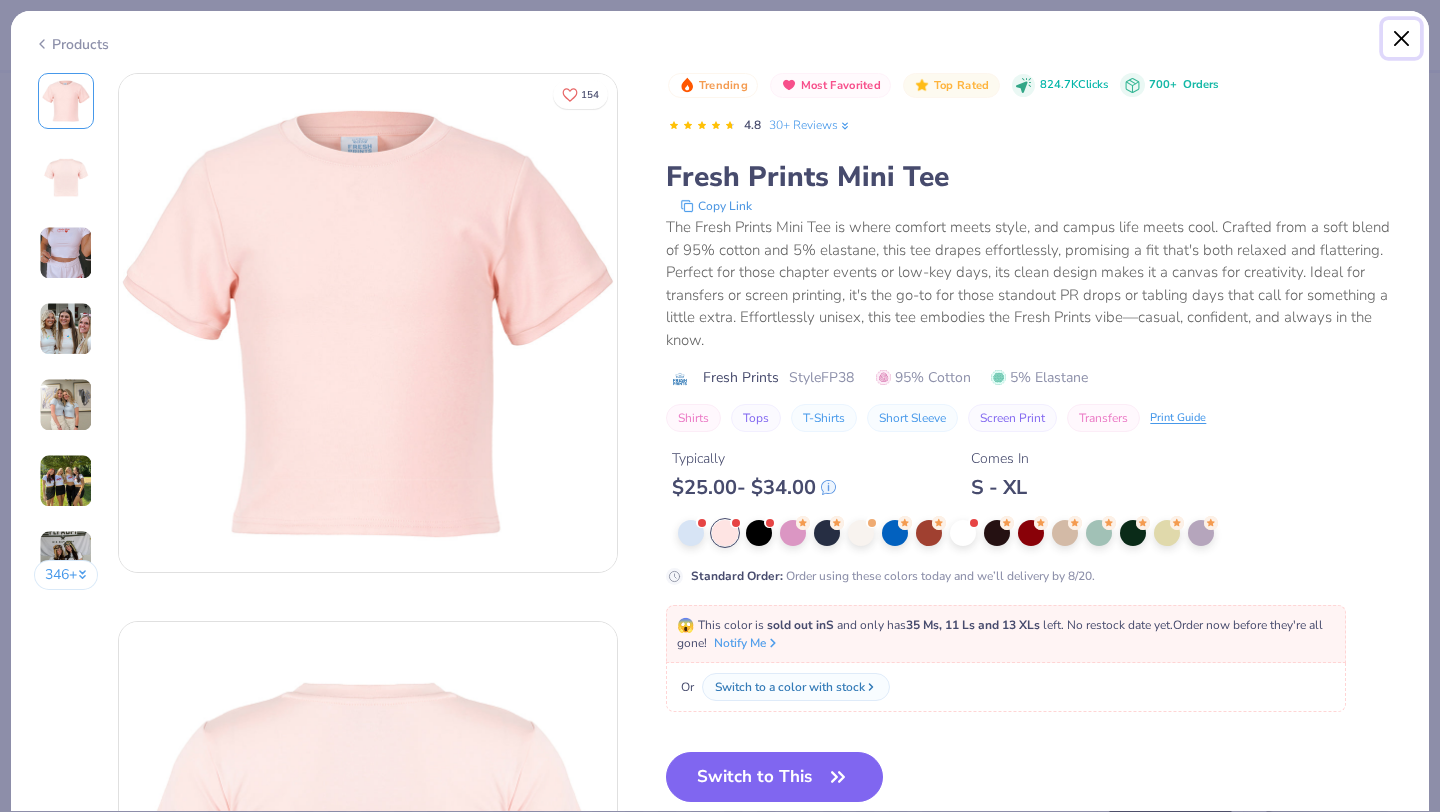 click at bounding box center (1402, 39) 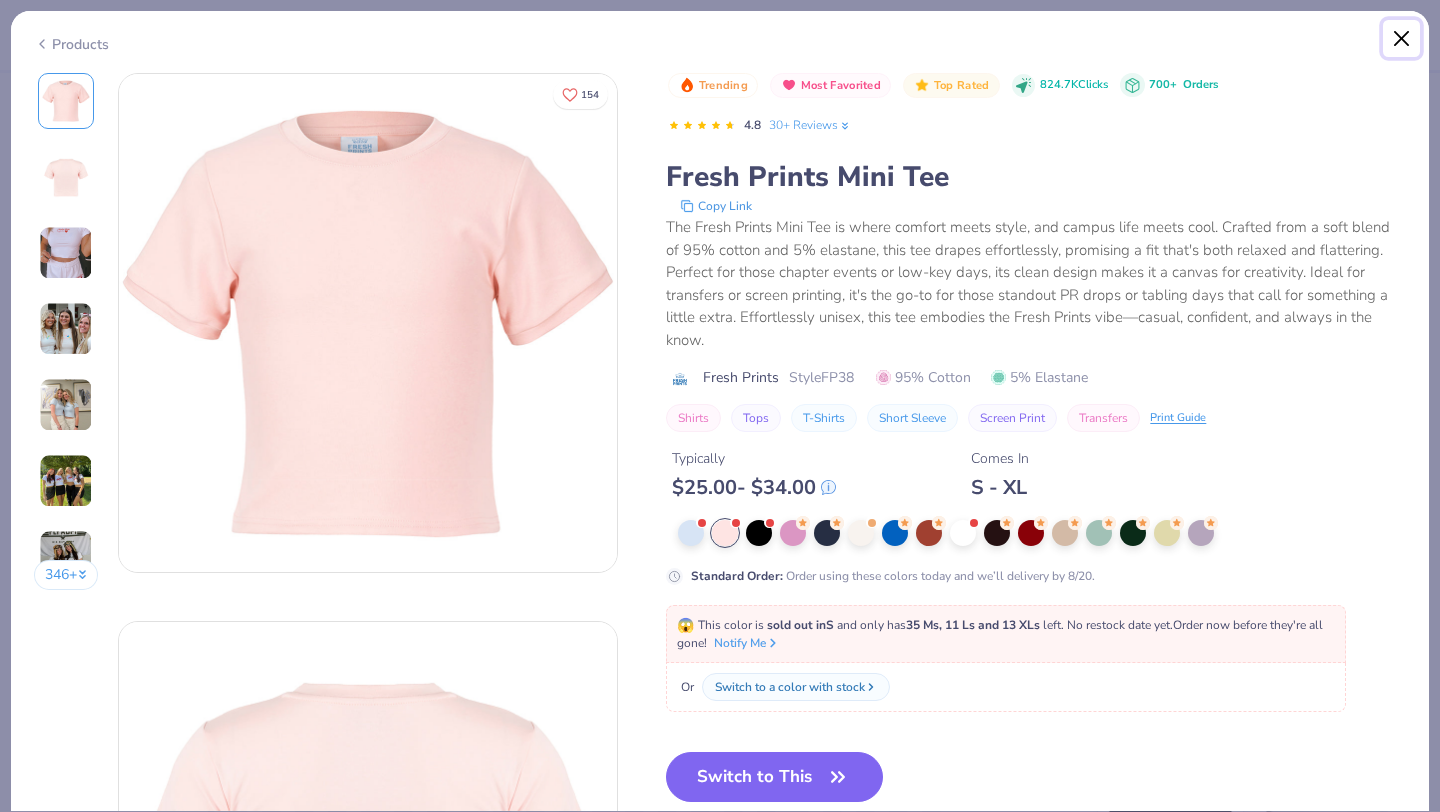 click at bounding box center [1402, 39] 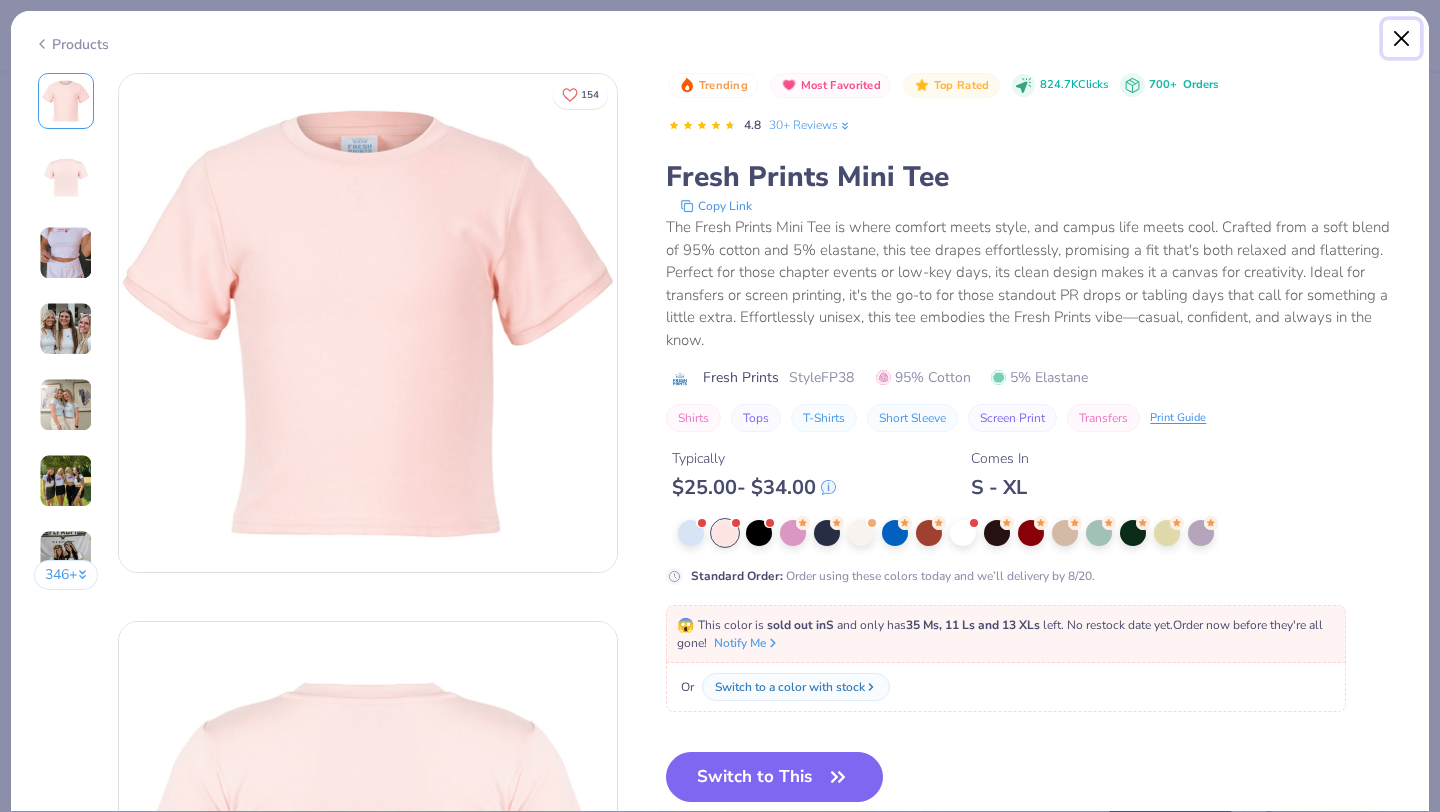 click at bounding box center [1402, 39] 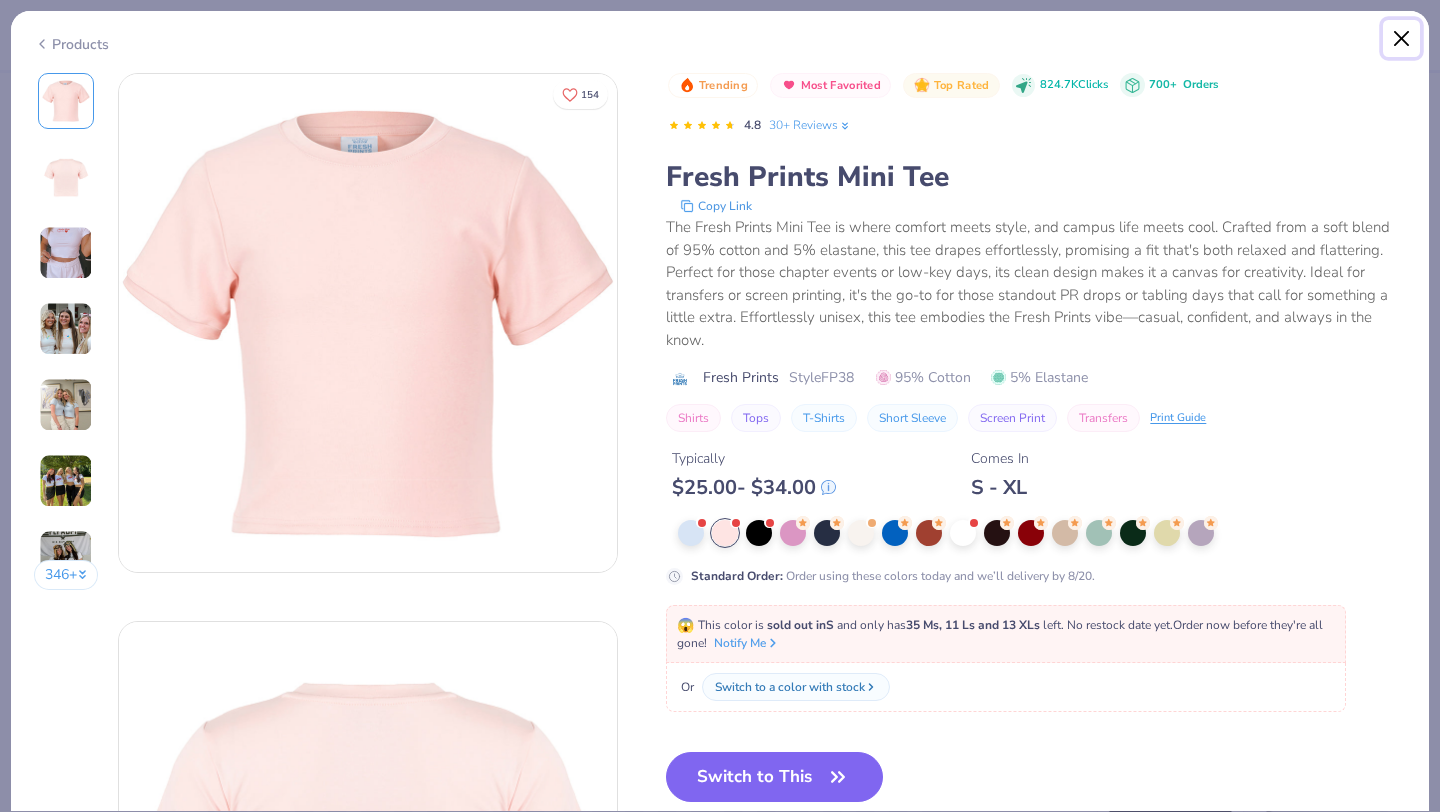 click at bounding box center [1402, 39] 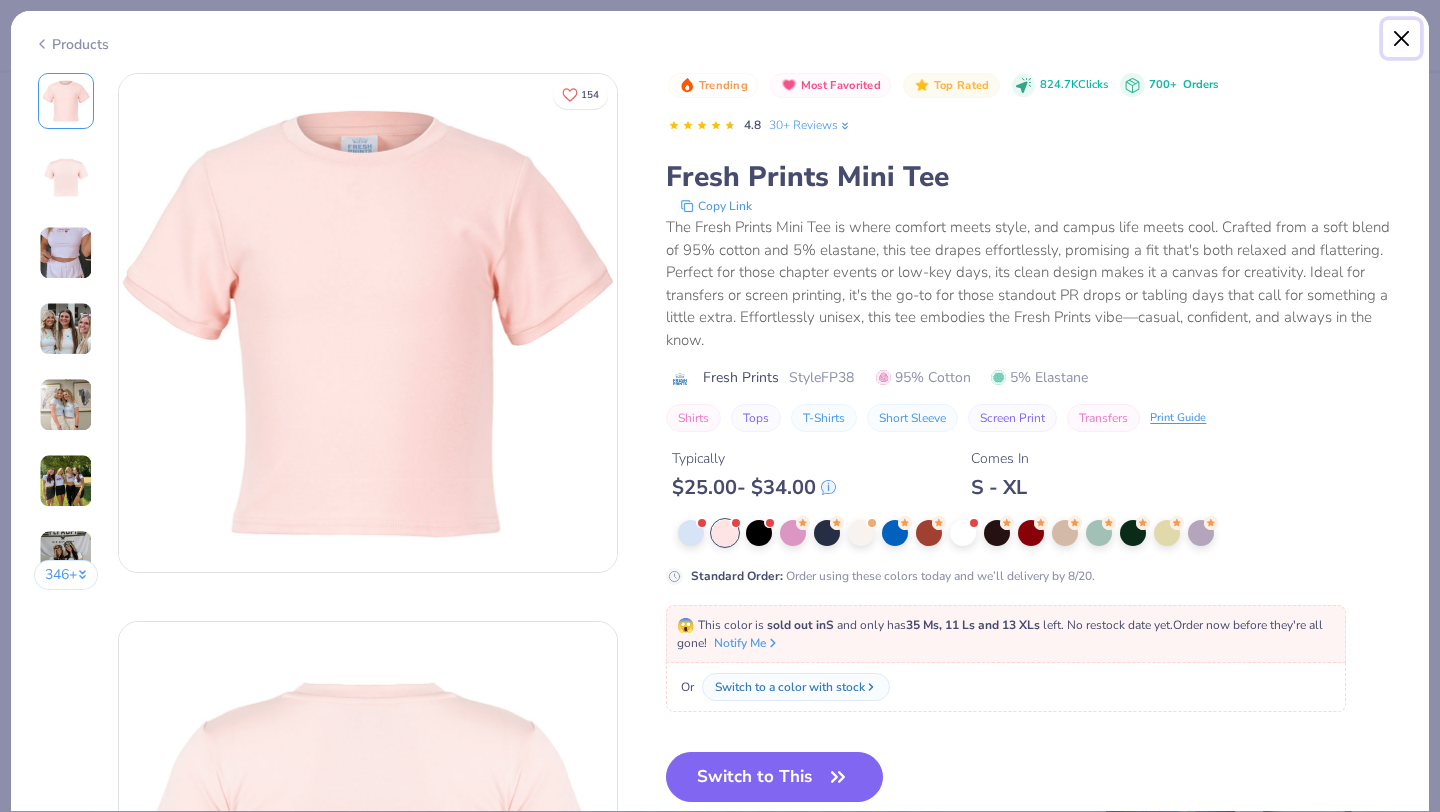 click at bounding box center (1402, 39) 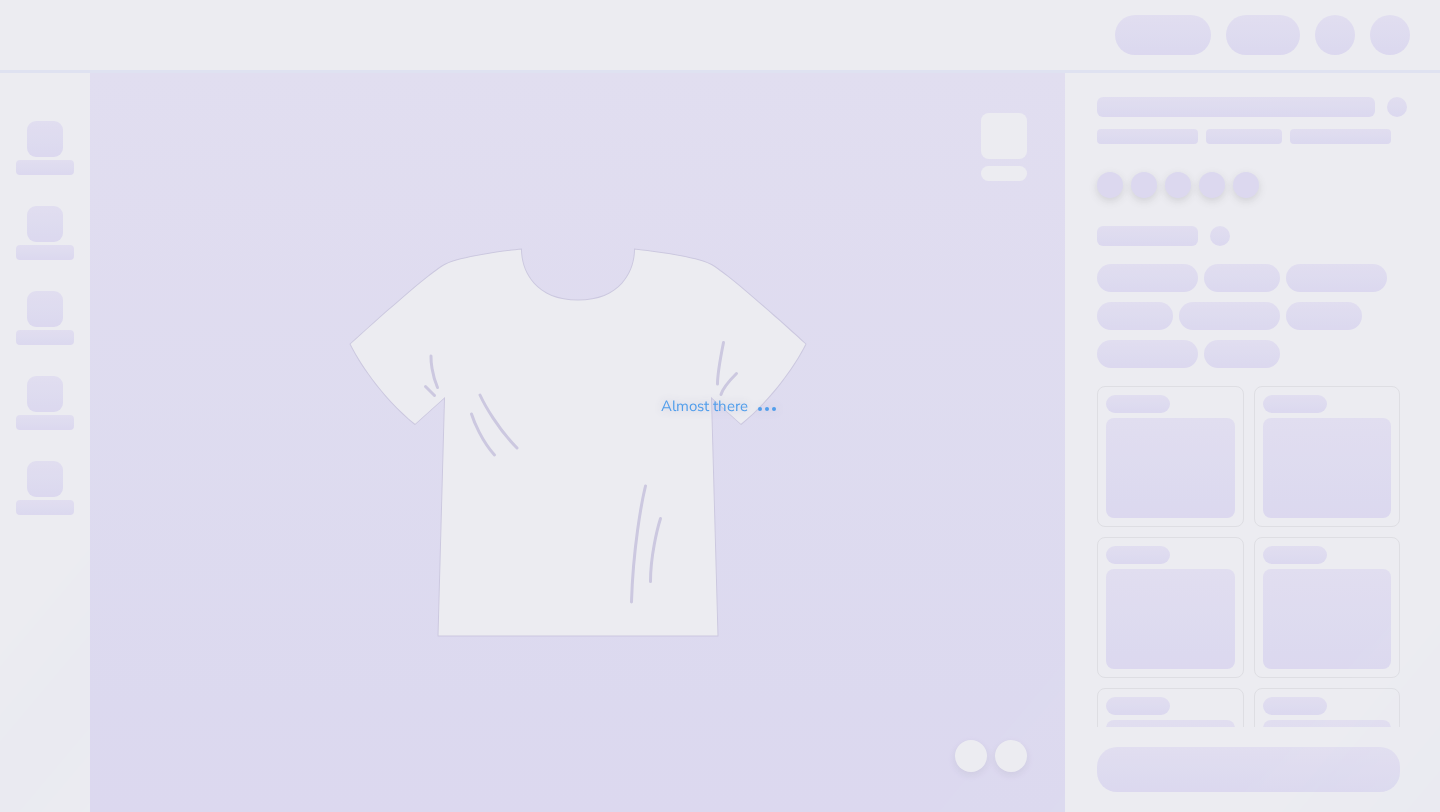 scroll, scrollTop: 0, scrollLeft: 0, axis: both 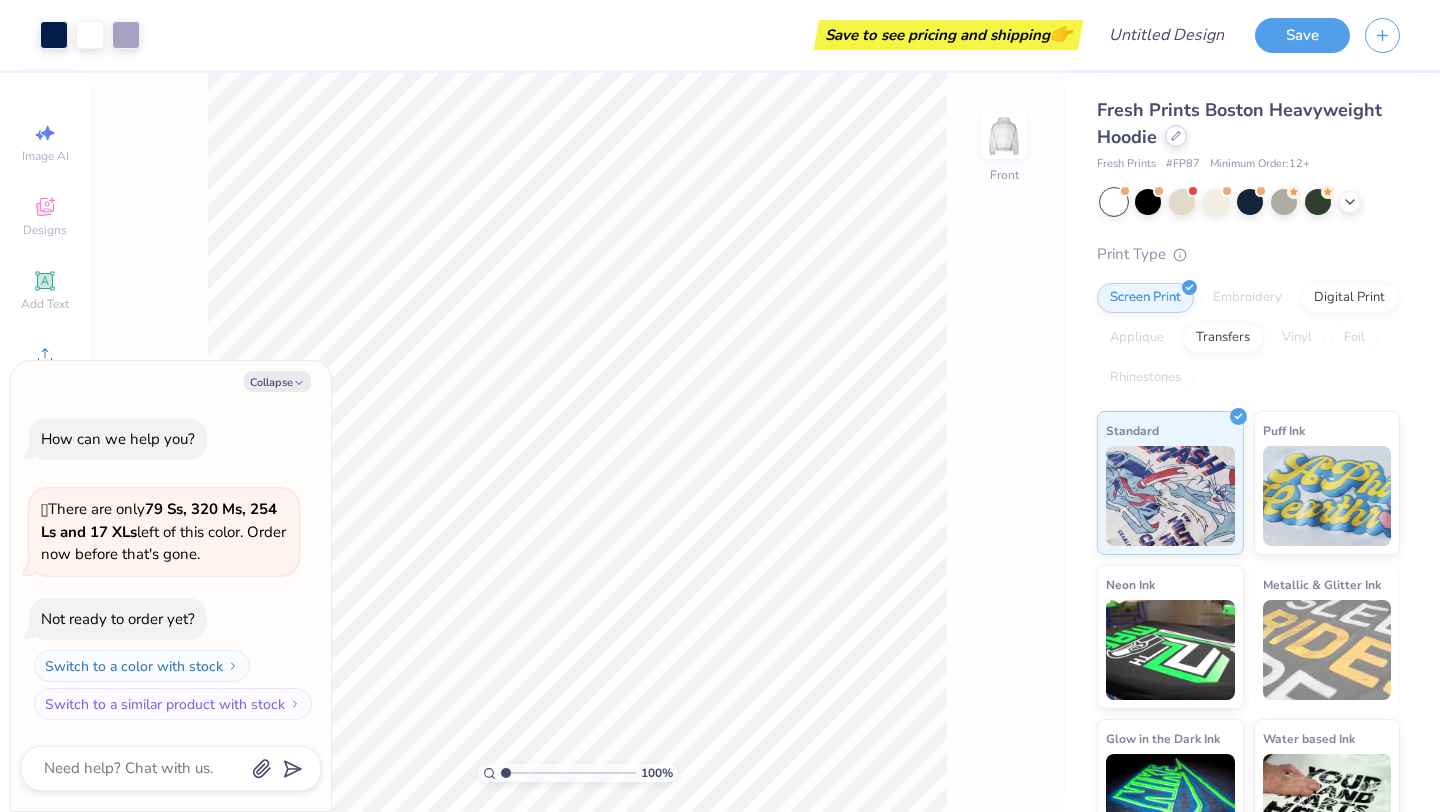 click at bounding box center [1176, 136] 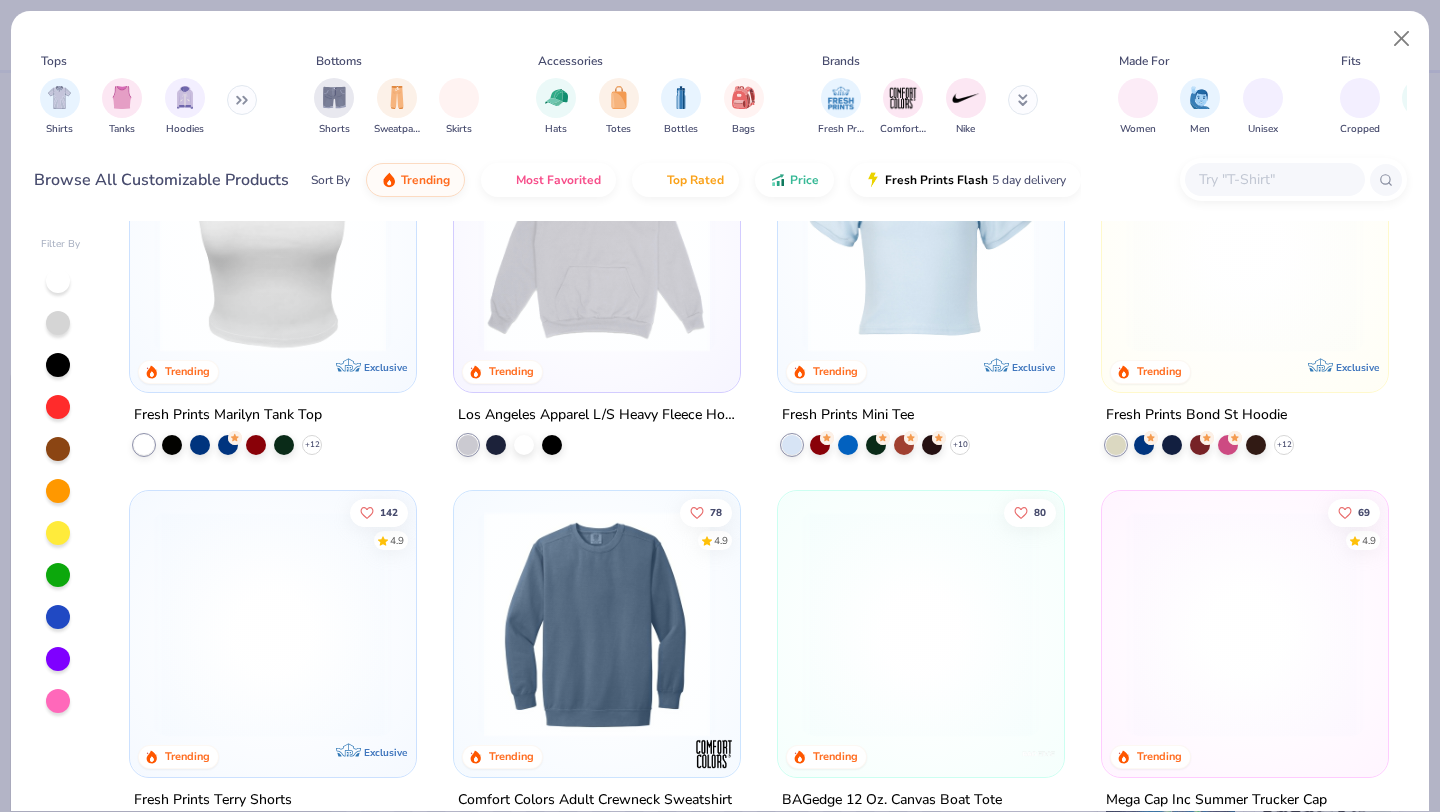 scroll, scrollTop: 2220, scrollLeft: 0, axis: vertical 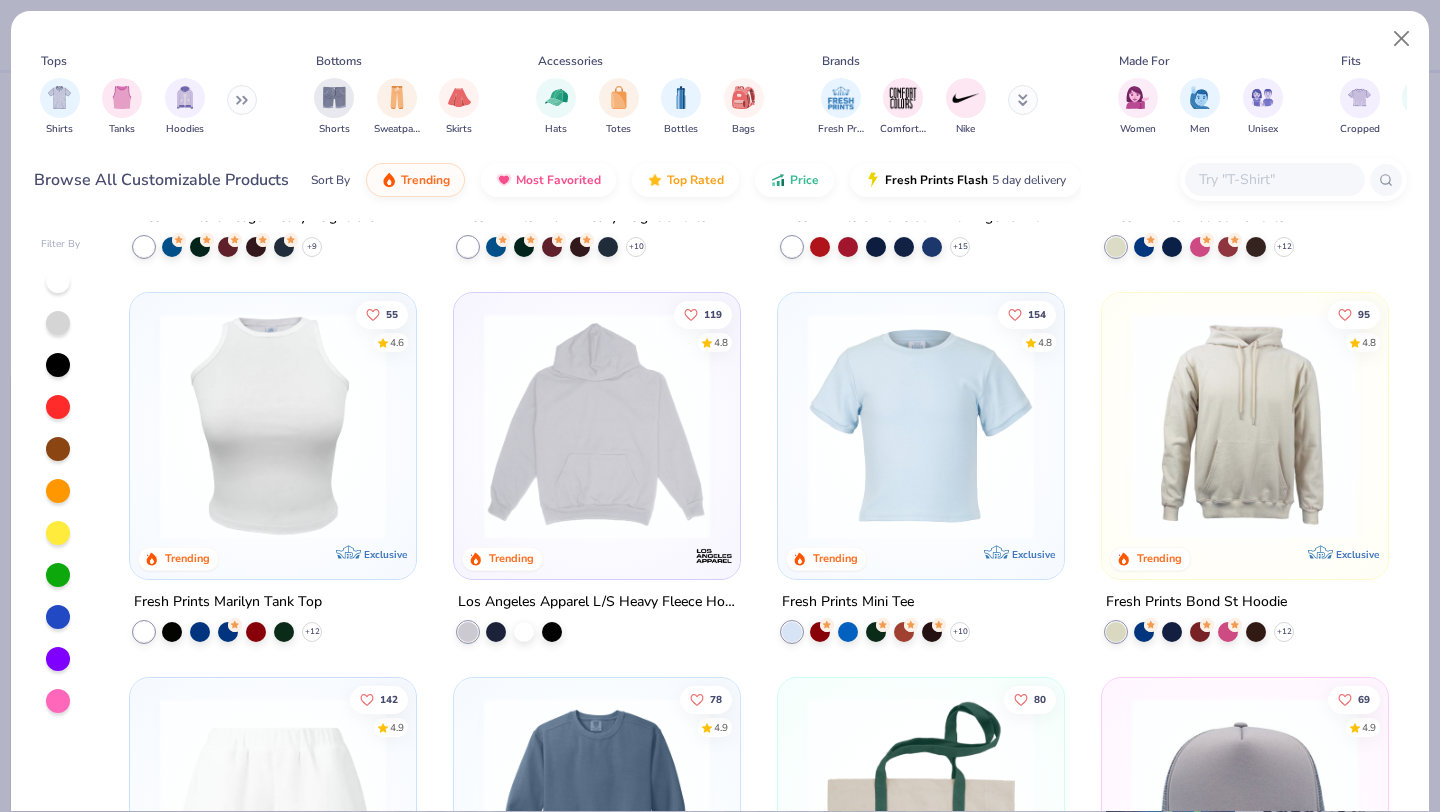 click on "95 4.9 Trending Comfort Colors Adult Heavyweight RS Pocket T-Shirt + 44 130 4.8 Trending Los Angeles Apparel Baby Rib Spaghetti Tank 272 4.8 Trending Los Angeles Apparel Cap Sleeve Baby Rib Crop Top + 17 18 4.3 Trending Exclusive Fresh Prints Lindsey Fold-over Lounge Shorts + 9 55 4.7 Trending Exclusive Fresh Prints Chicago Heavyweight Crewneck + 9 78 4.8 Trending Exclusive Fresh Prints Miami Heavyweight Shorts + 10 11 4.4 Trending Exclusive Fresh Prints Simone Slim Fit Ringer Shirt with Stripes + 15 156 4.8 Trending Exclusive Fresh Prints Madison Shorts + 12 55 4.6 Trending Exclusive Fresh Prints Marilyn Tank Top + 12 119 4.8 Trending Los Angeles Apparel L/S Heavy Fleece Hoodie Po 14 Oz 154 4.8 Trending Exclusive Fresh Prints Mini Tee + 10 95 4.8 Trending Exclusive Fresh Prints Bond St Hoodie + 12 142 4.9 Trending Exclusive Fresh Prints Terry Shorts + 5 78 4.9 Trending Comfort Colors Adult Crewneck Sweatshirt + 14 80 Trending BAGedge 12 Oz. Canvas Boat Tote + 1 69 4.9 Trending Mega Cap Inc Summer Trucker Cap" at bounding box center [759, 516] 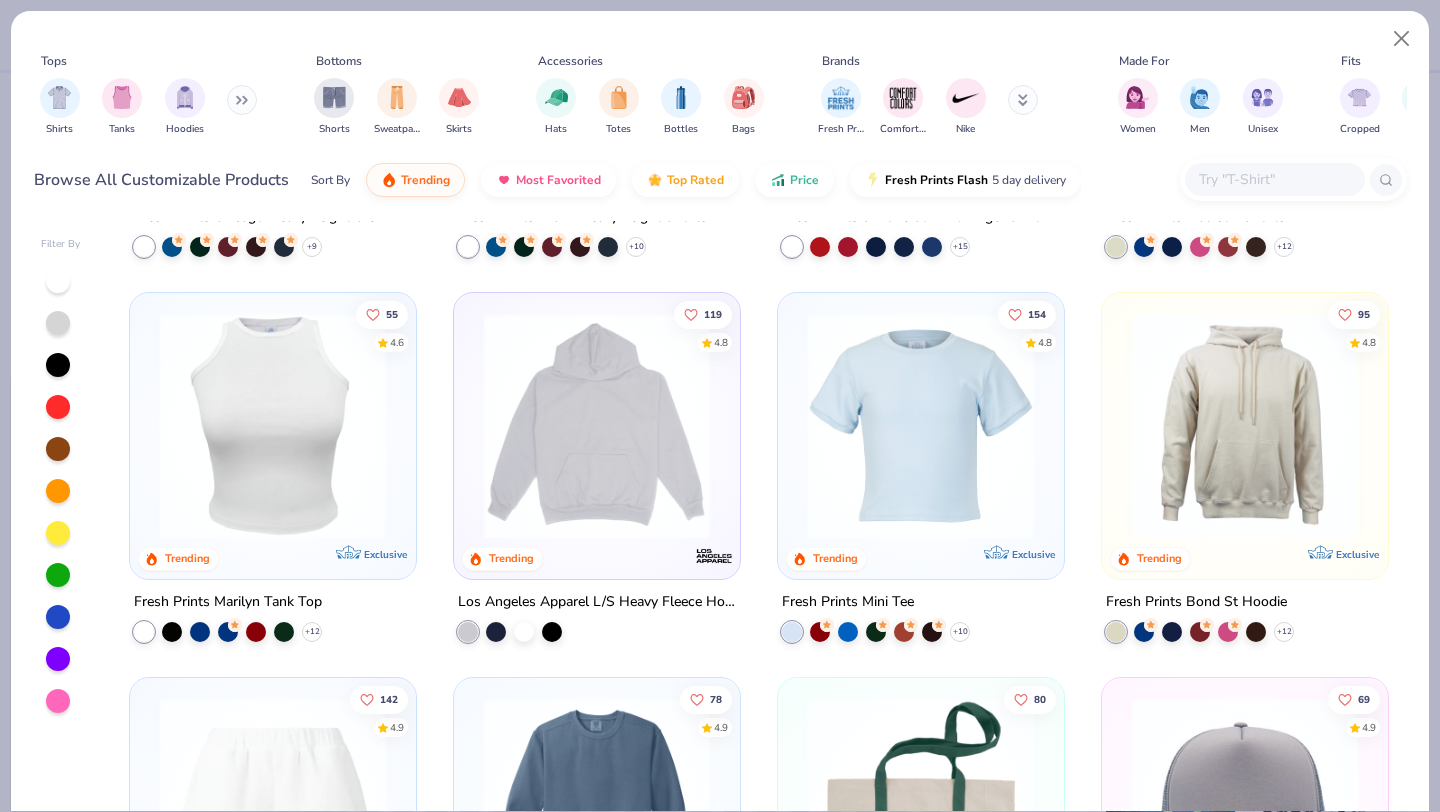 click at bounding box center (921, 426) 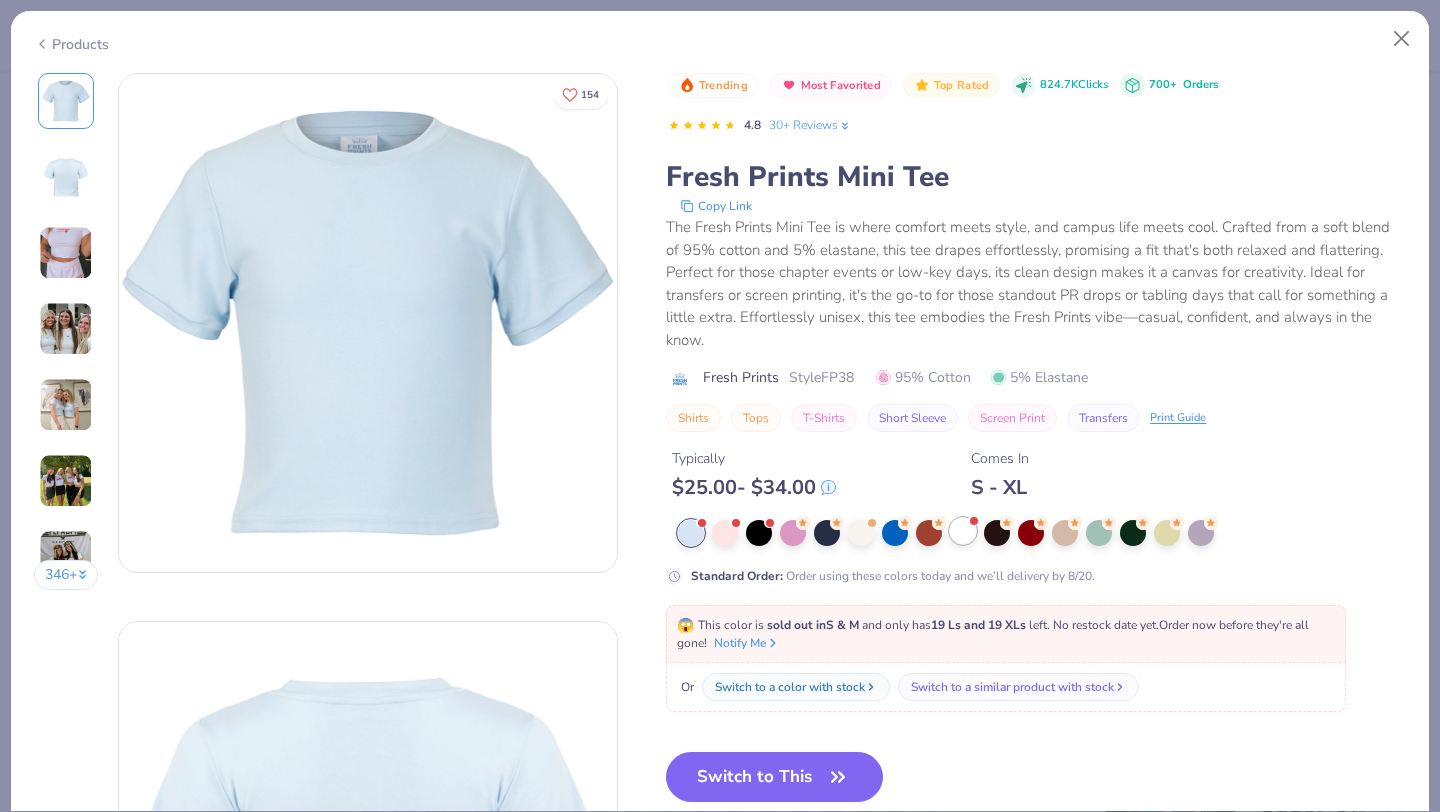click at bounding box center [963, 531] 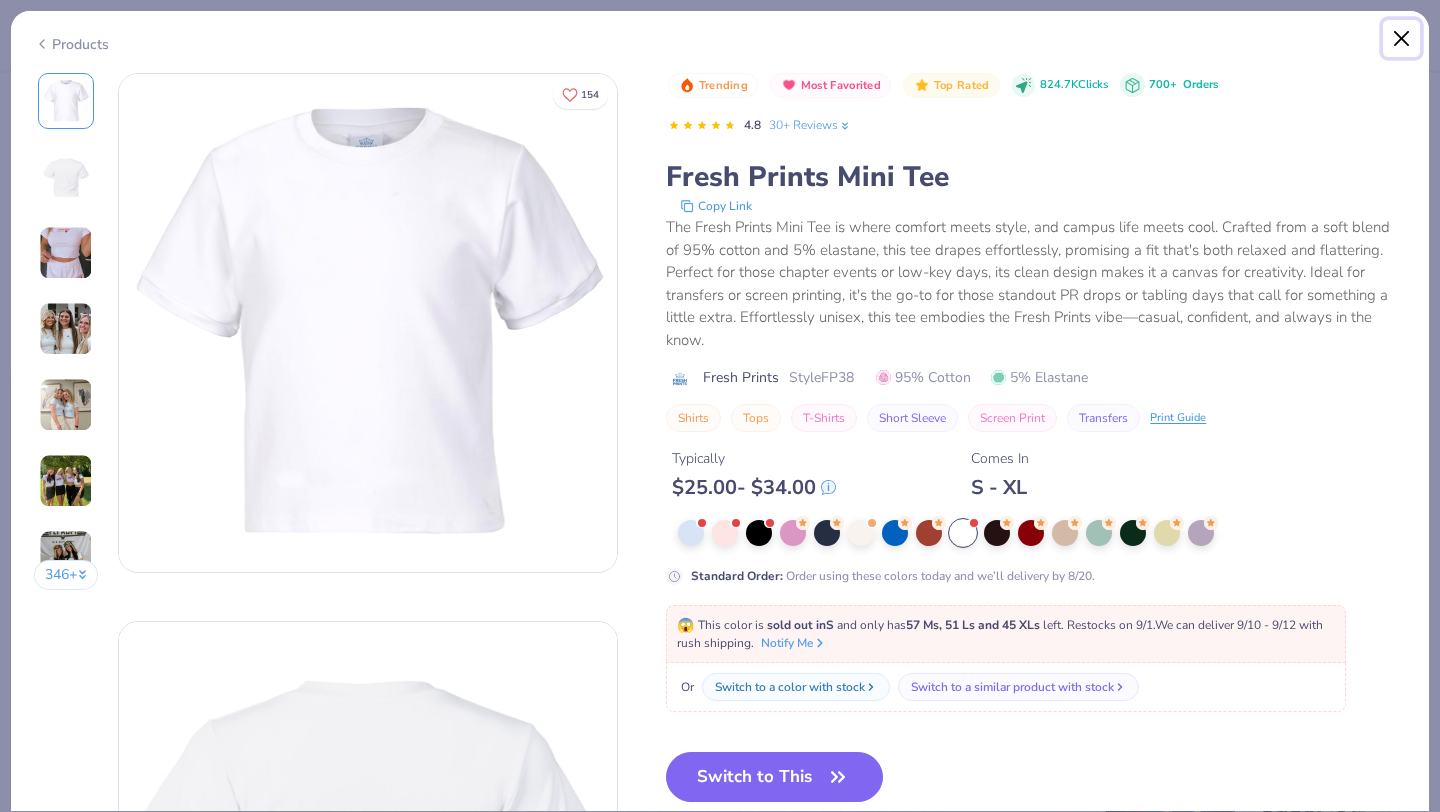 click at bounding box center [1402, 39] 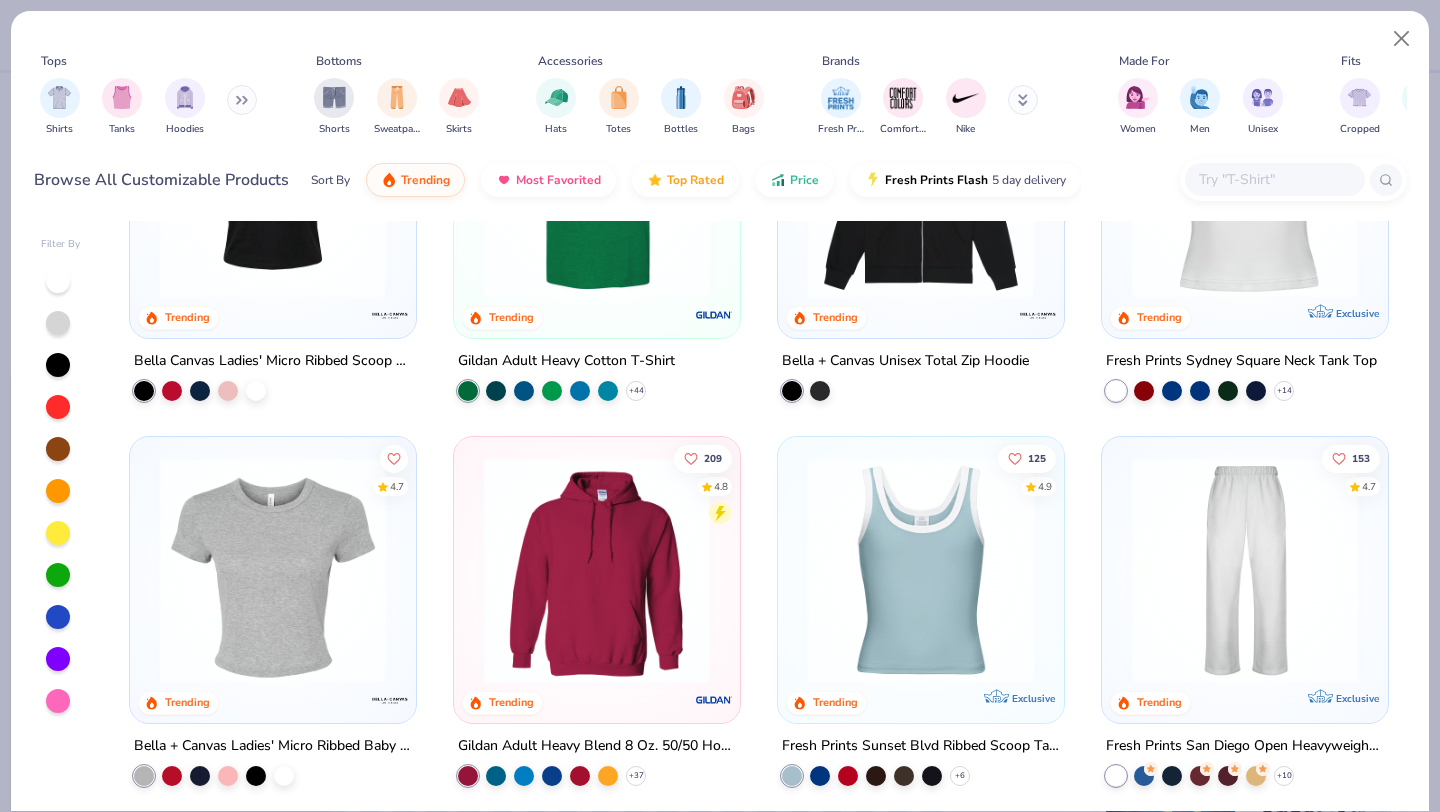 scroll, scrollTop: 563, scrollLeft: 0, axis: vertical 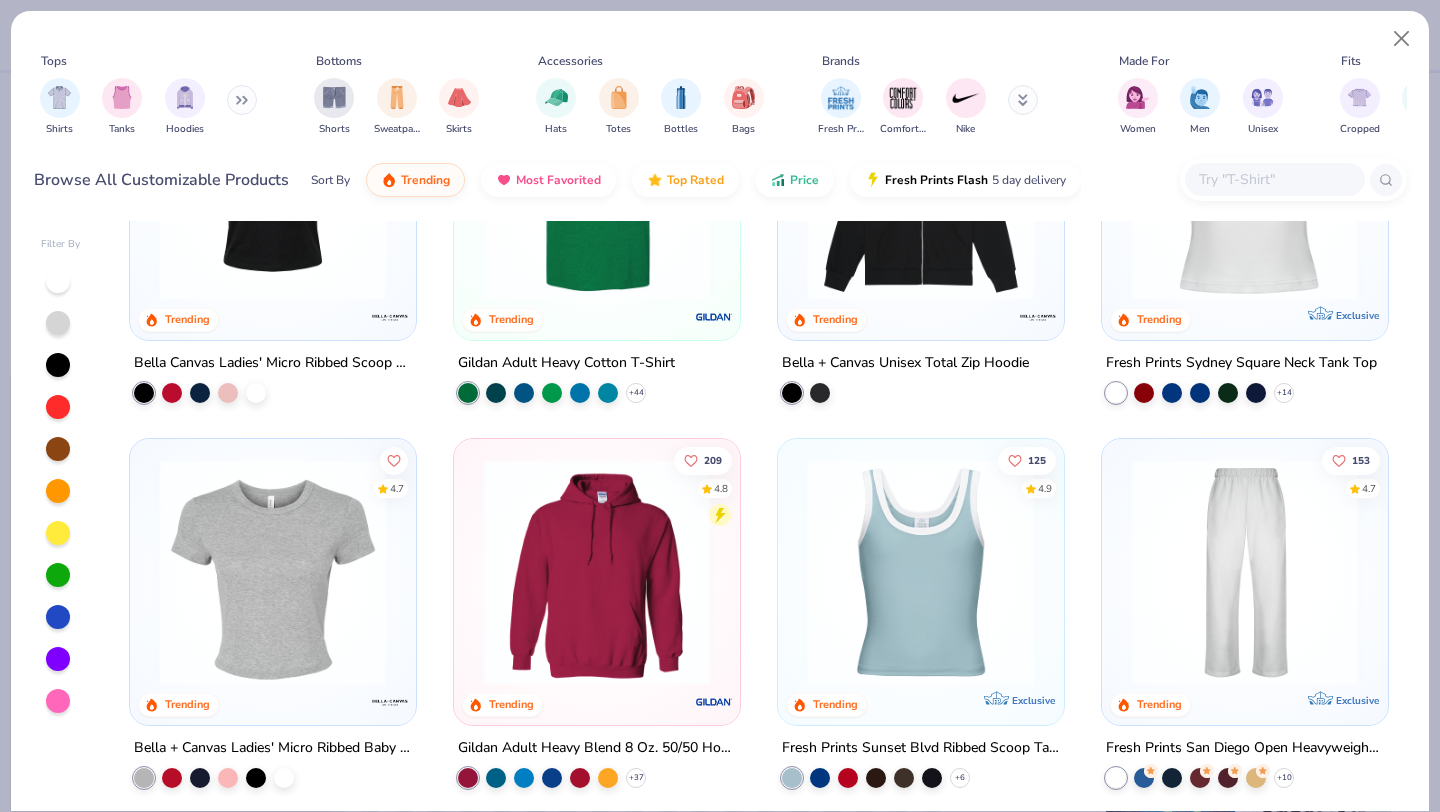 click at bounding box center (273, 571) 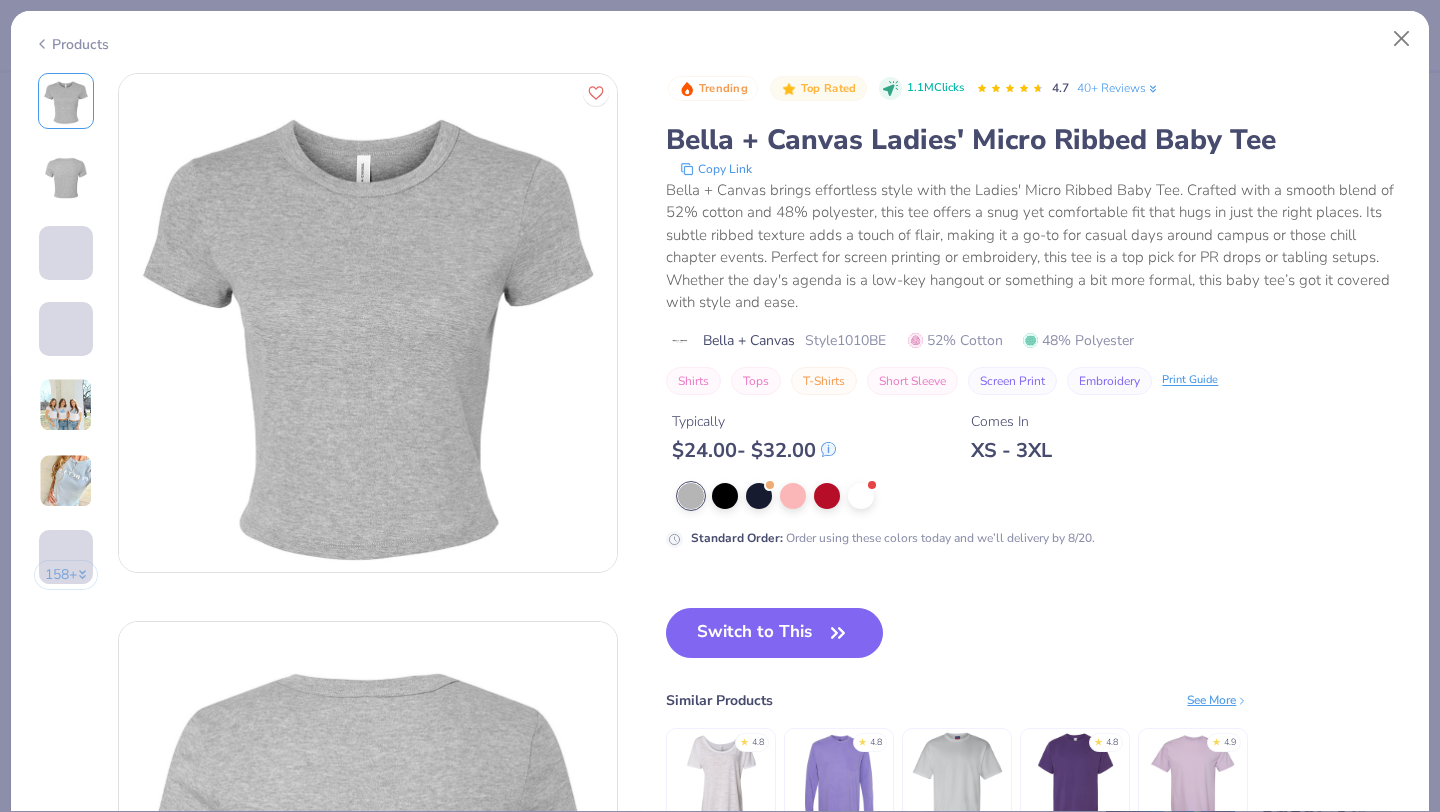 click at bounding box center (66, 405) 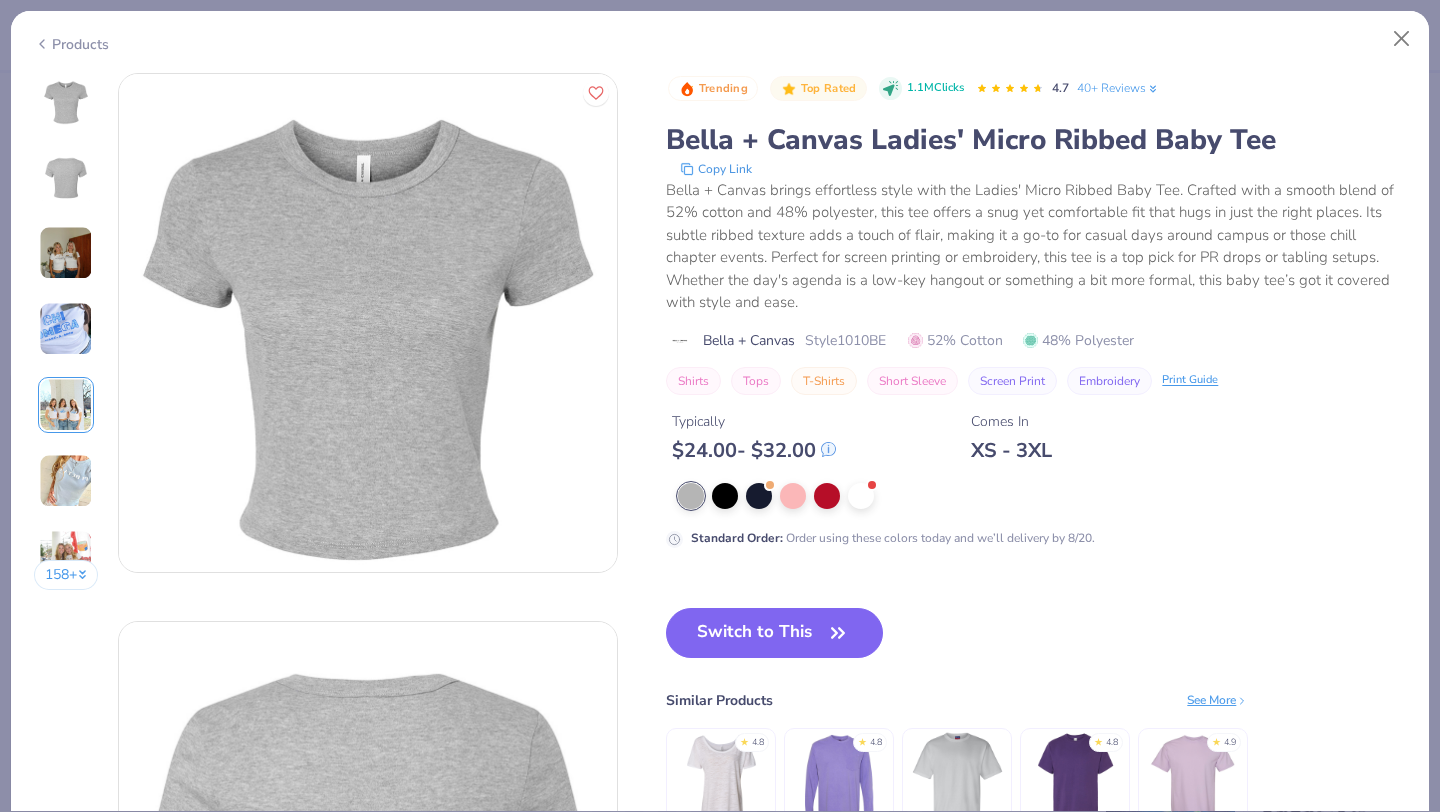 scroll, scrollTop: 2192, scrollLeft: 0, axis: vertical 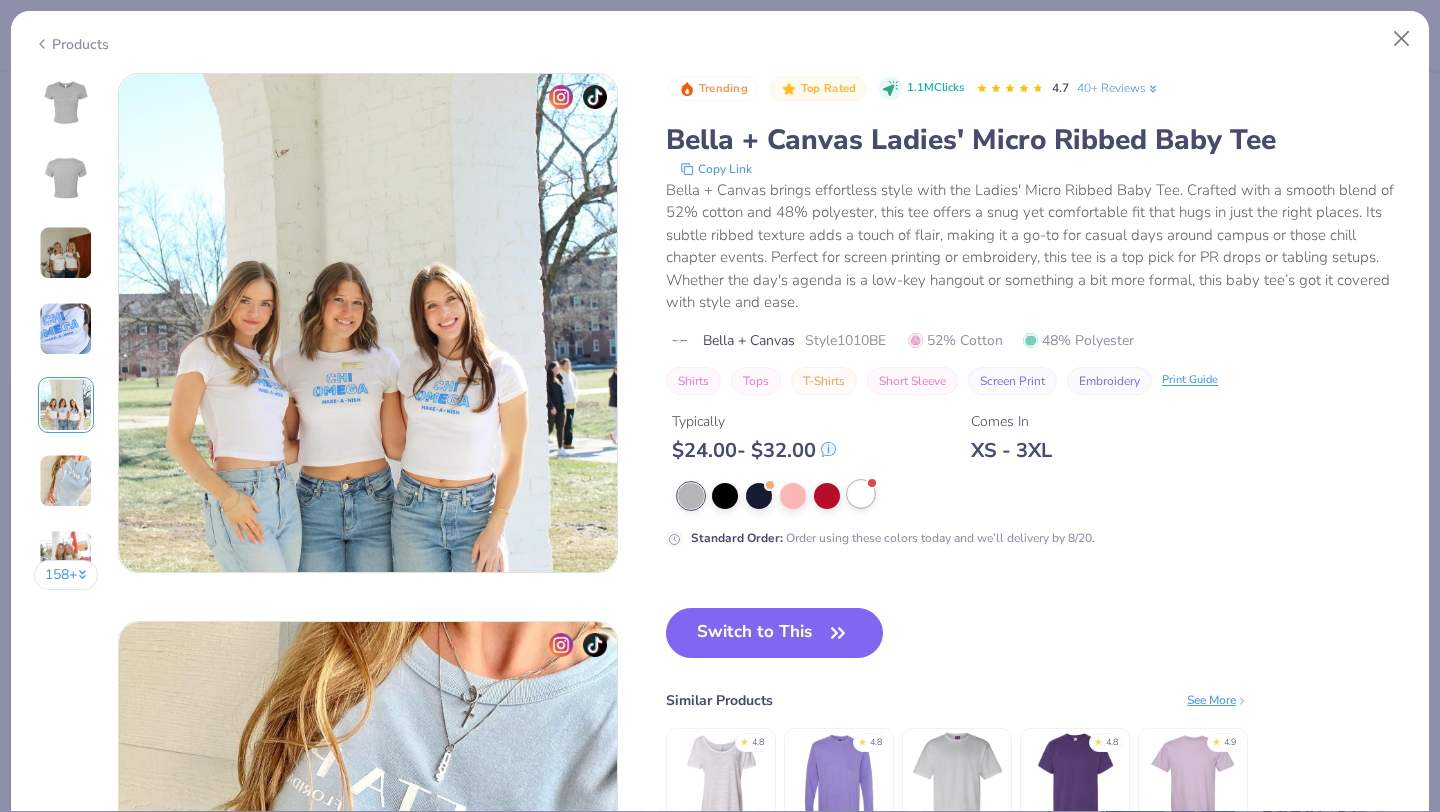click at bounding box center [861, 494] 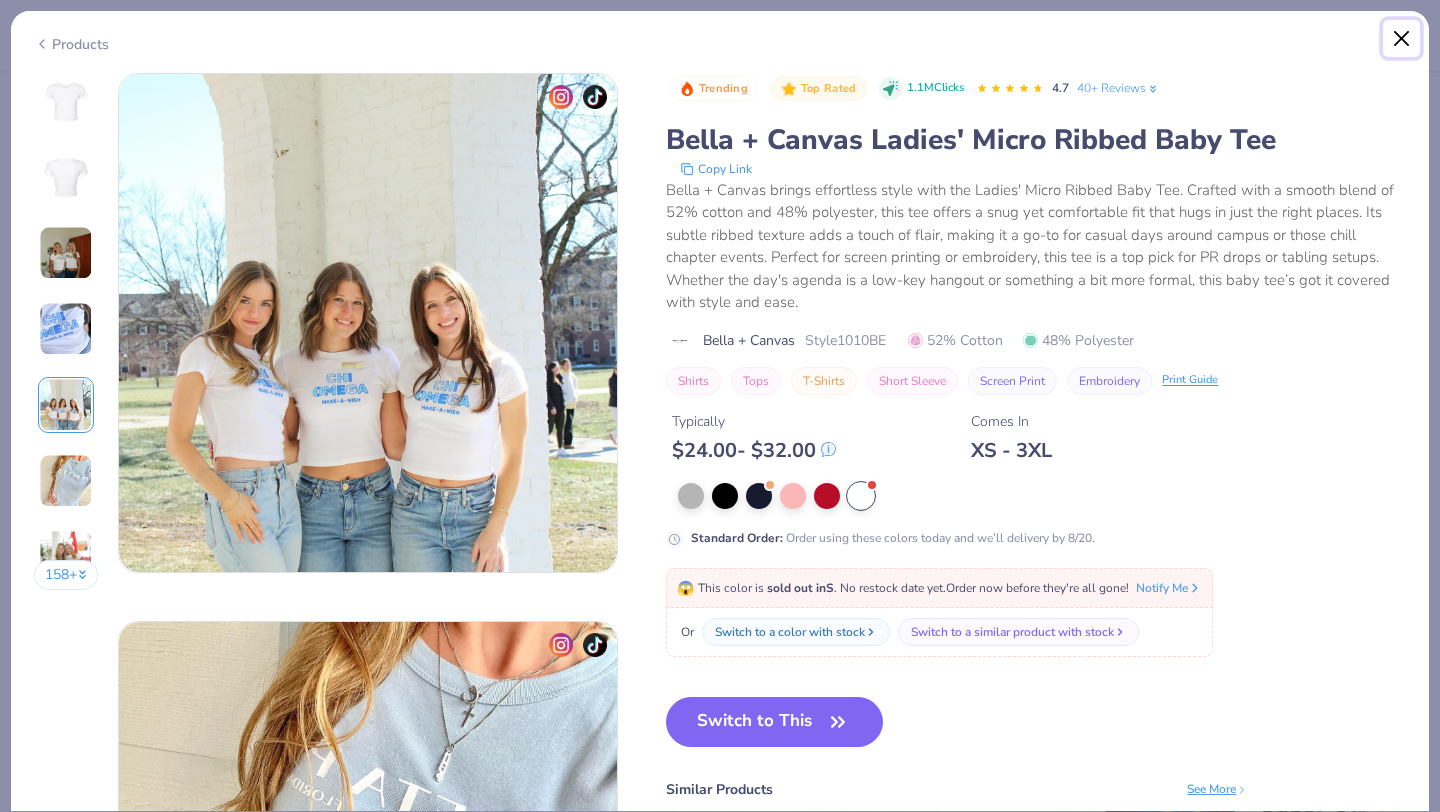 click at bounding box center (1402, 39) 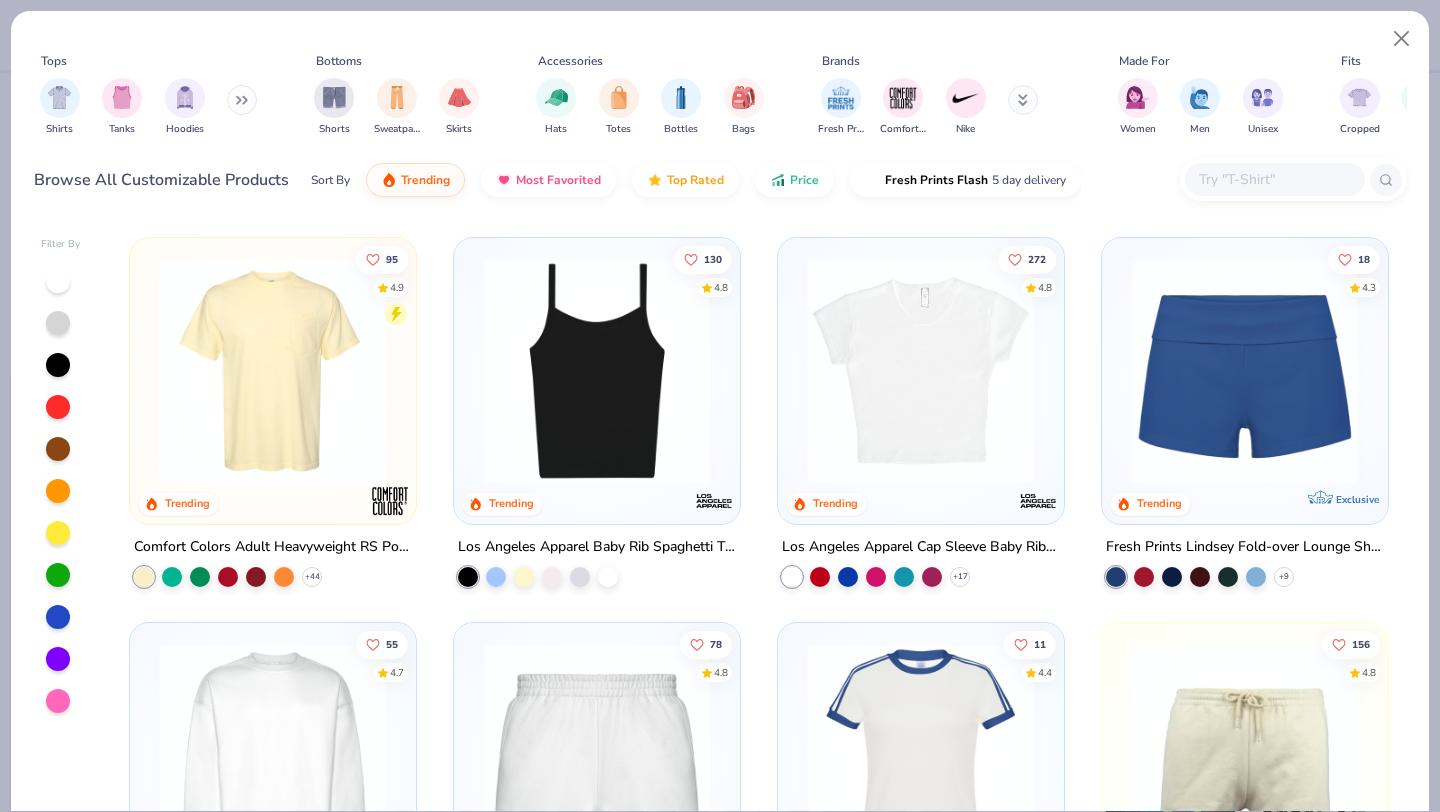 scroll, scrollTop: 1286, scrollLeft: 0, axis: vertical 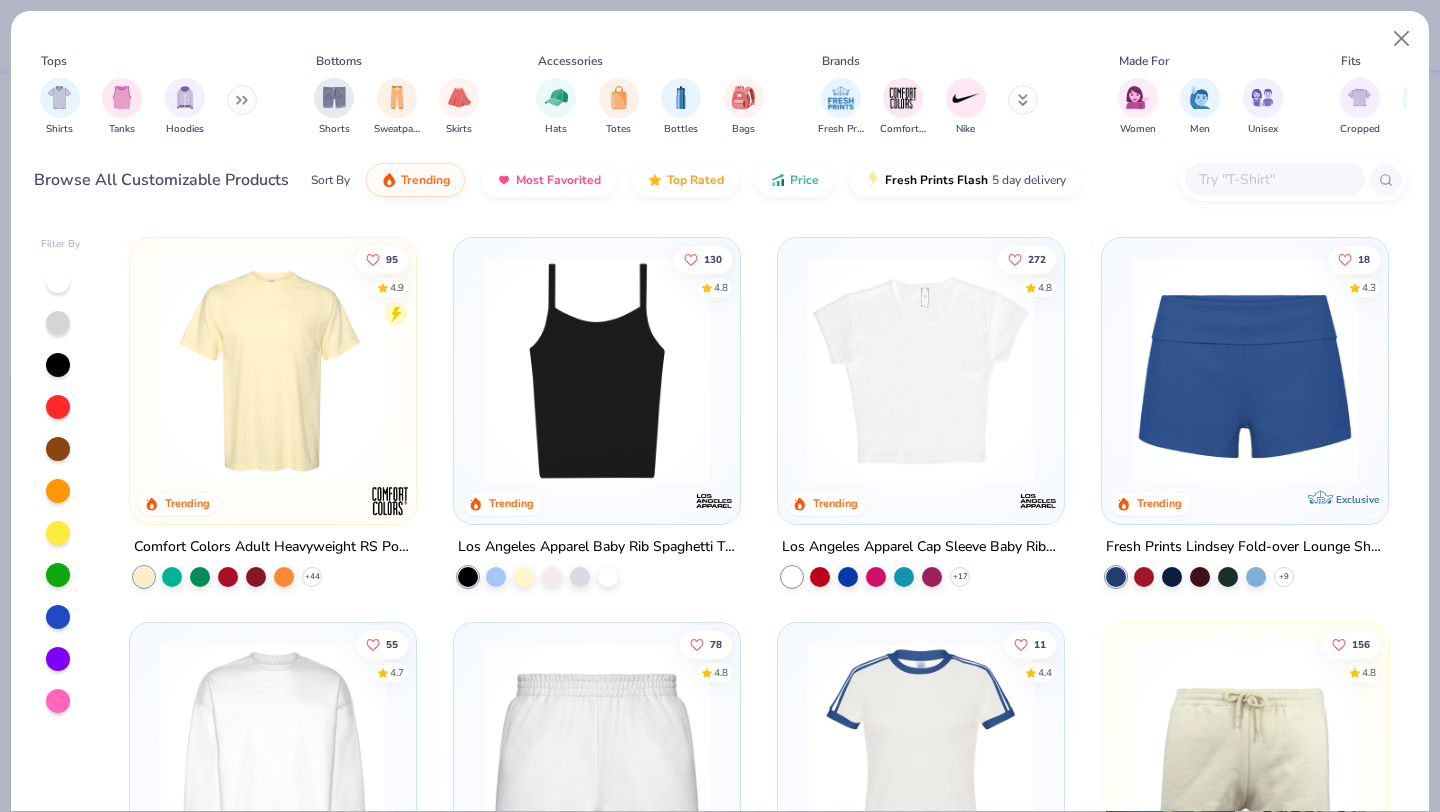 click at bounding box center (921, 371) 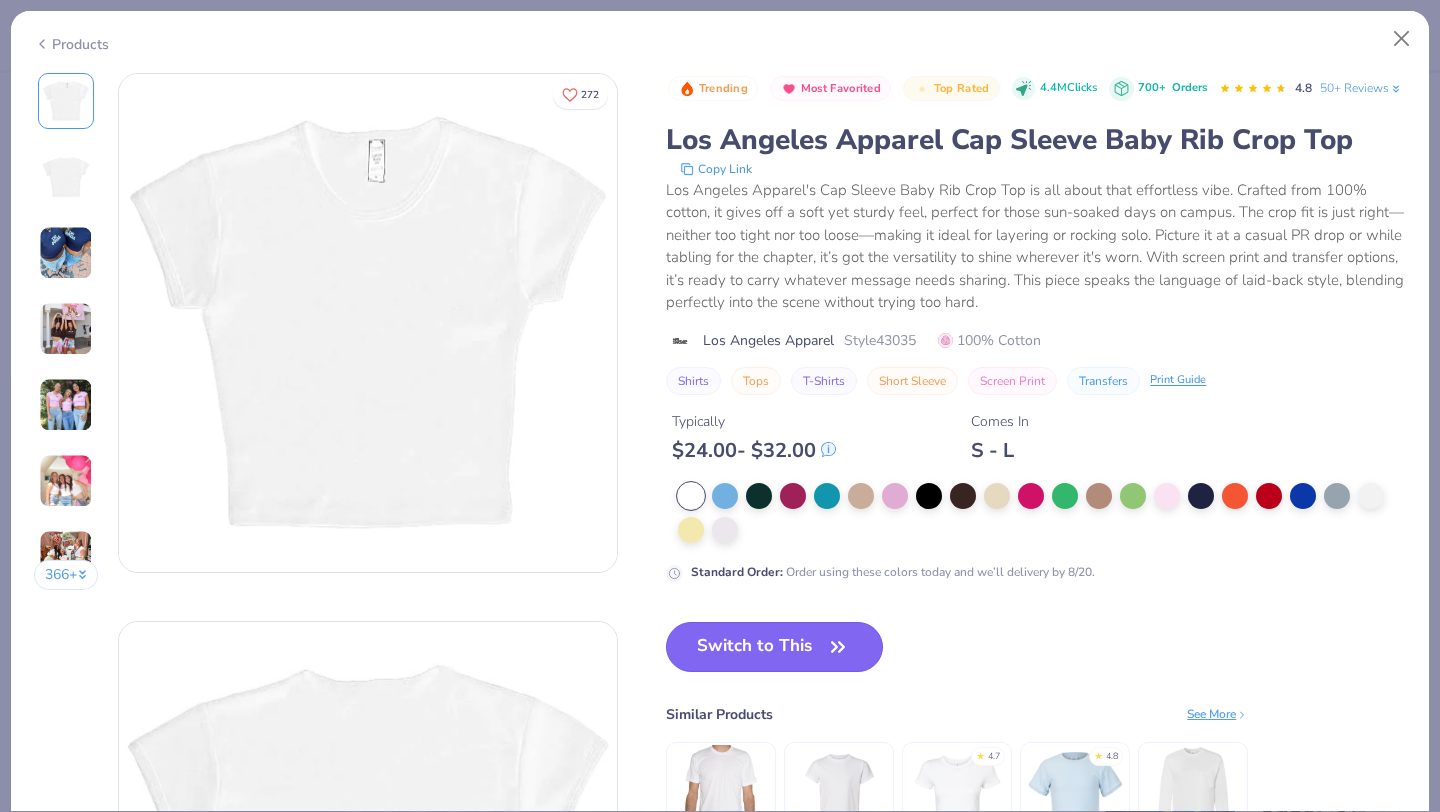 click on "Switch to This" at bounding box center [774, 647] 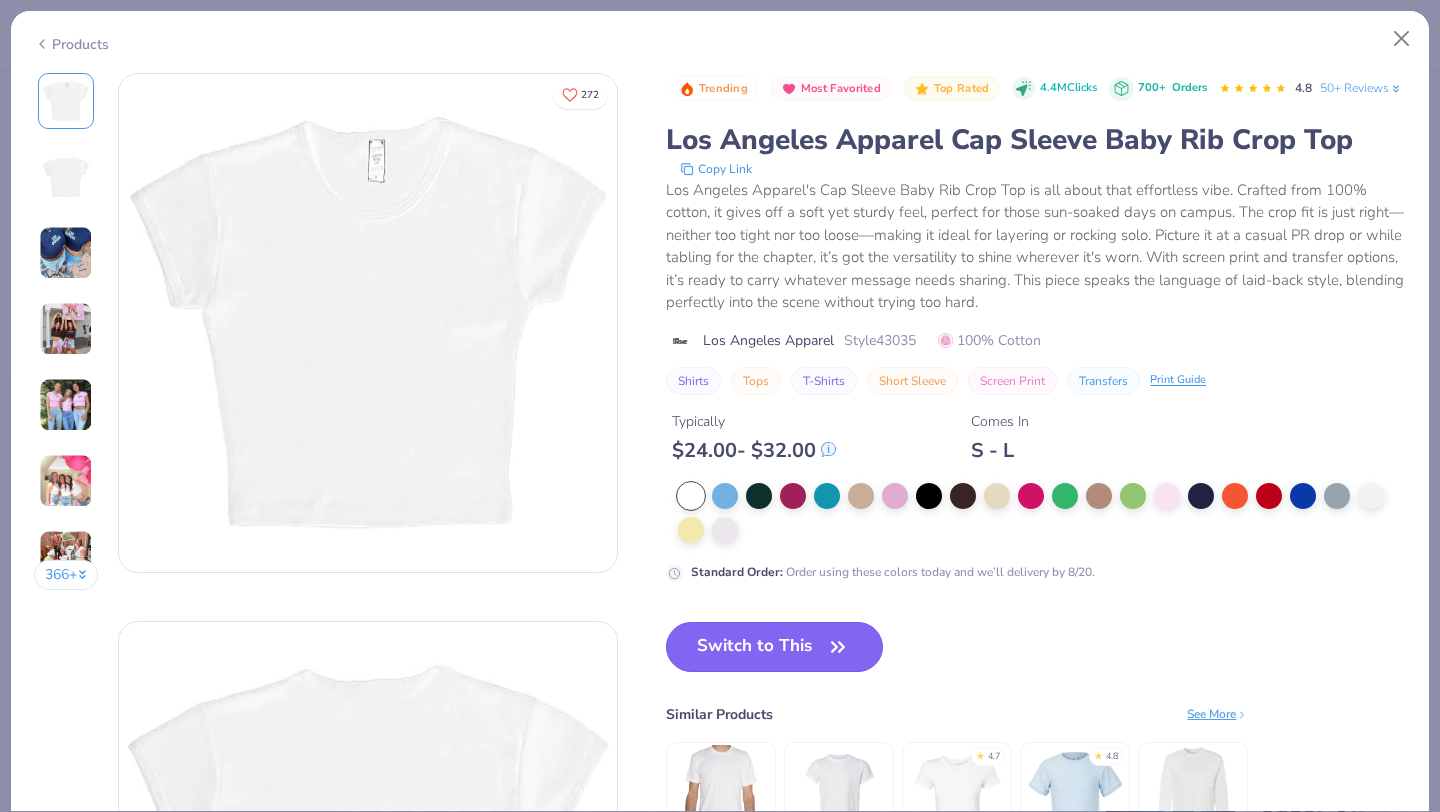 click on "Switch to This" at bounding box center (774, 647) 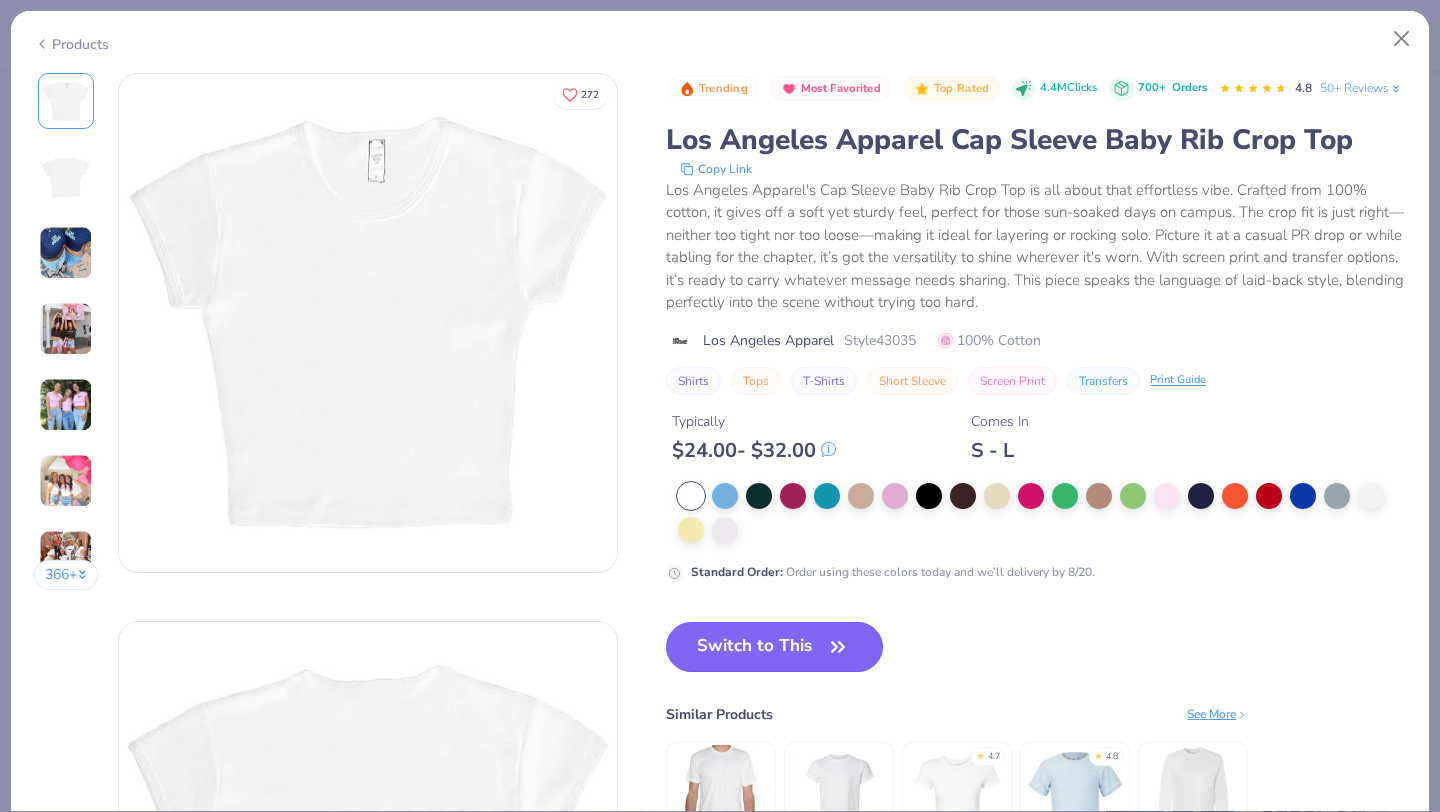 click on "Switch to This" at bounding box center [774, 647] 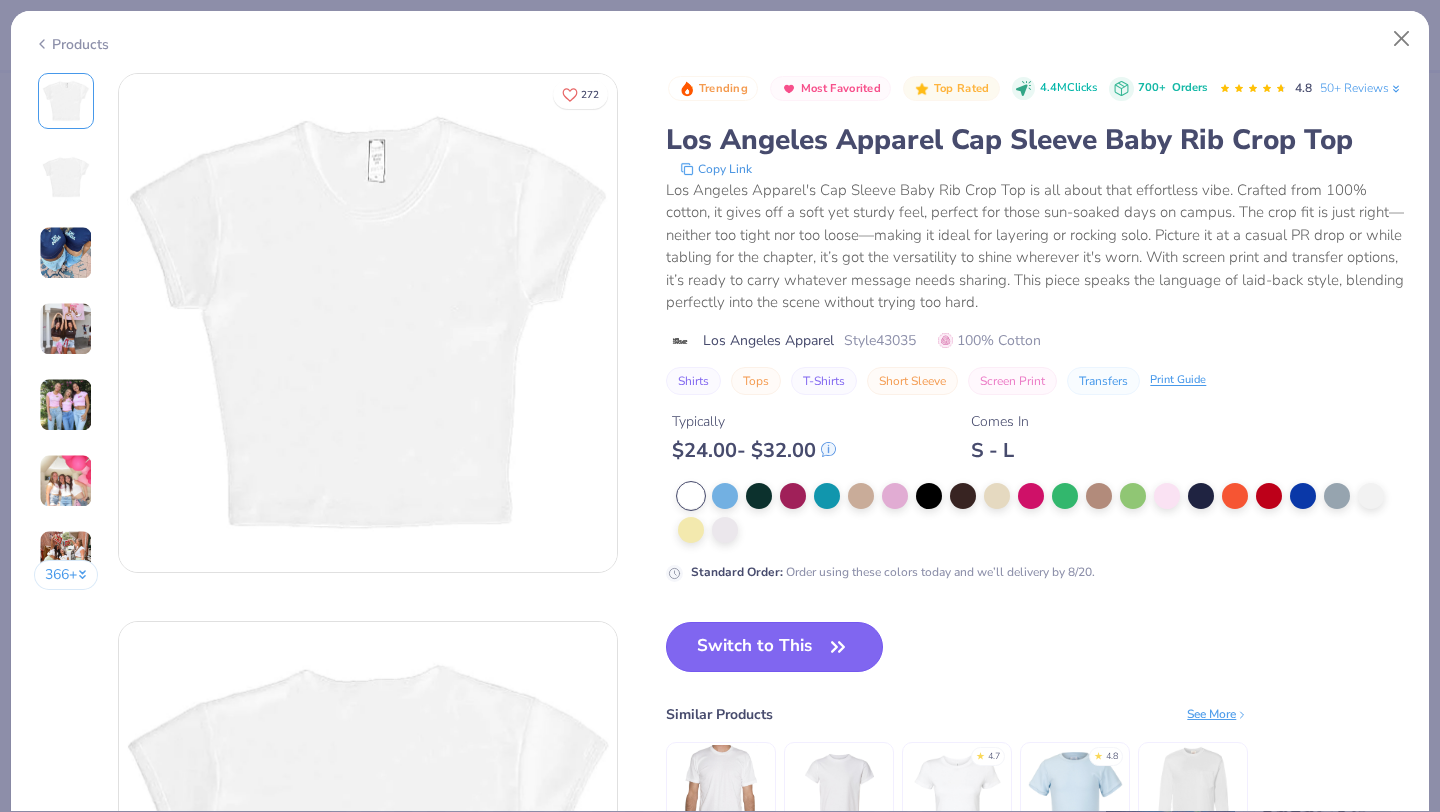 click on "Switch to This" at bounding box center (774, 647) 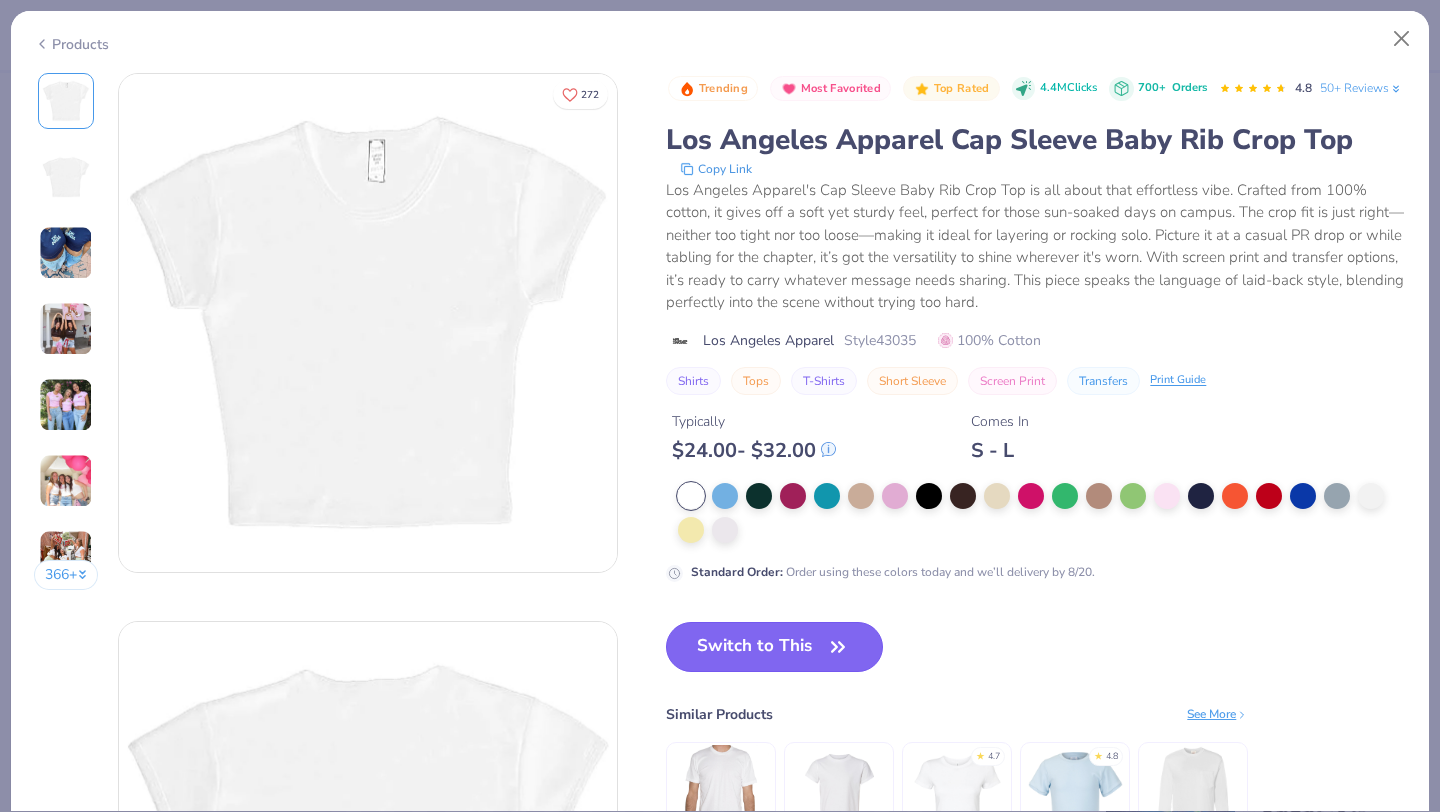 click 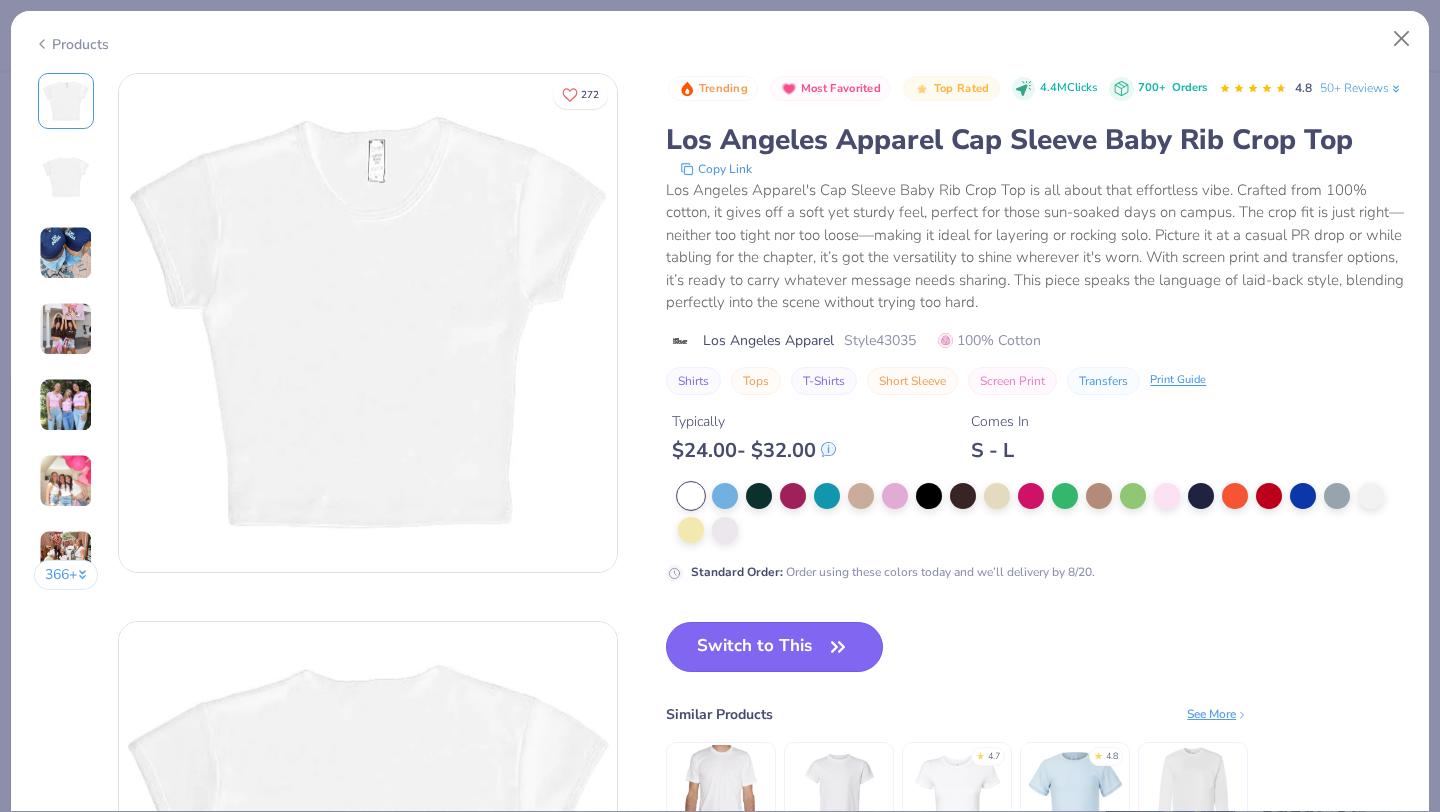 click 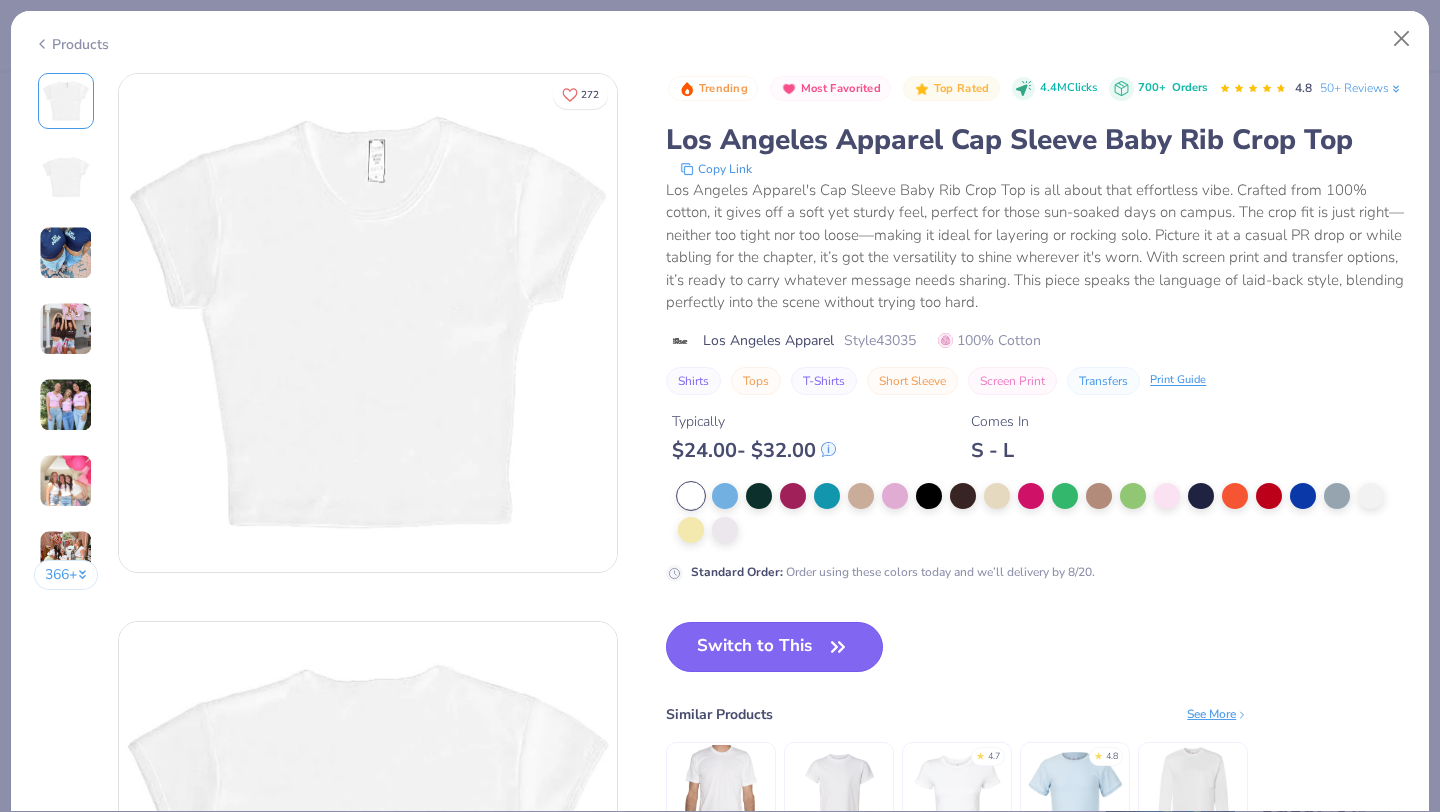 click 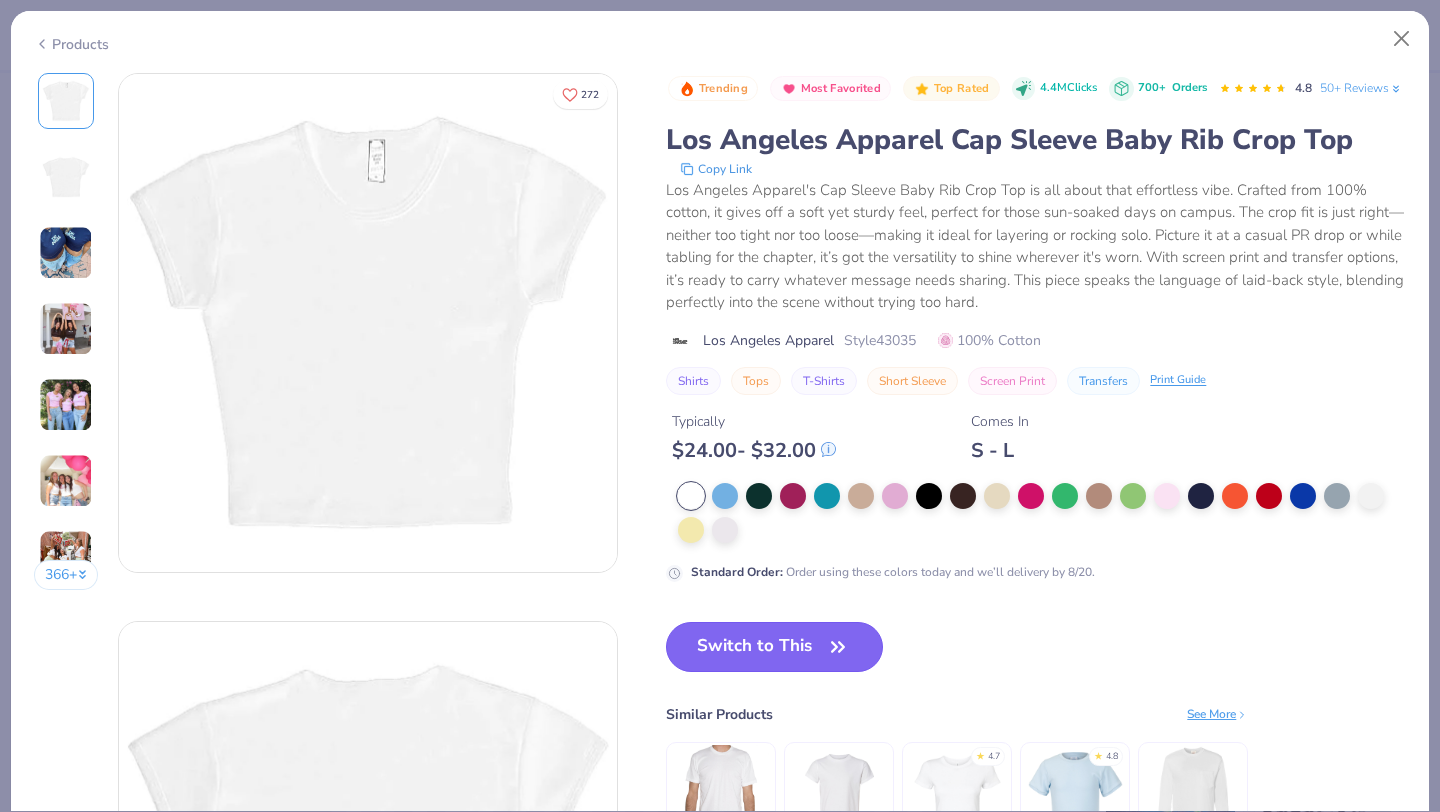 click 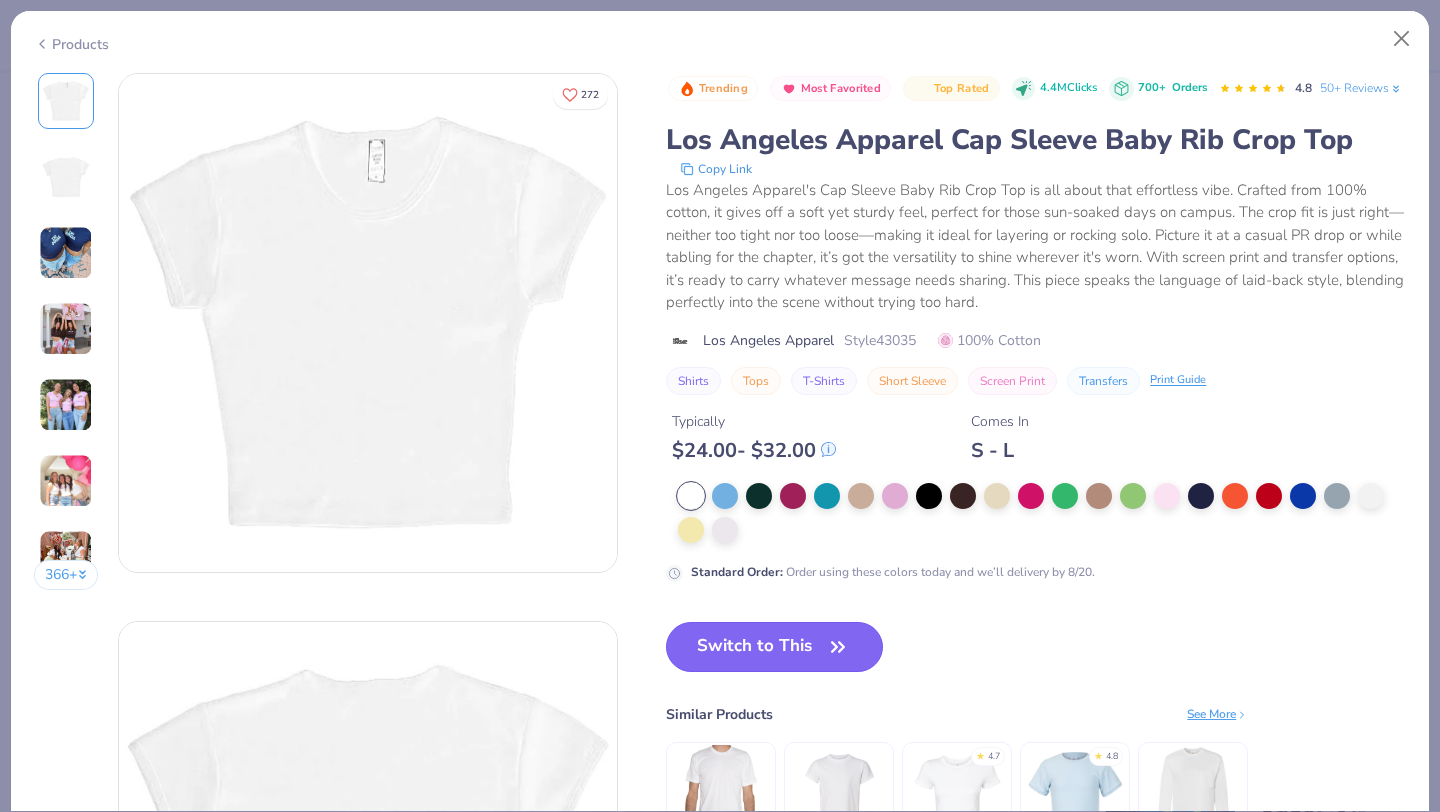 click 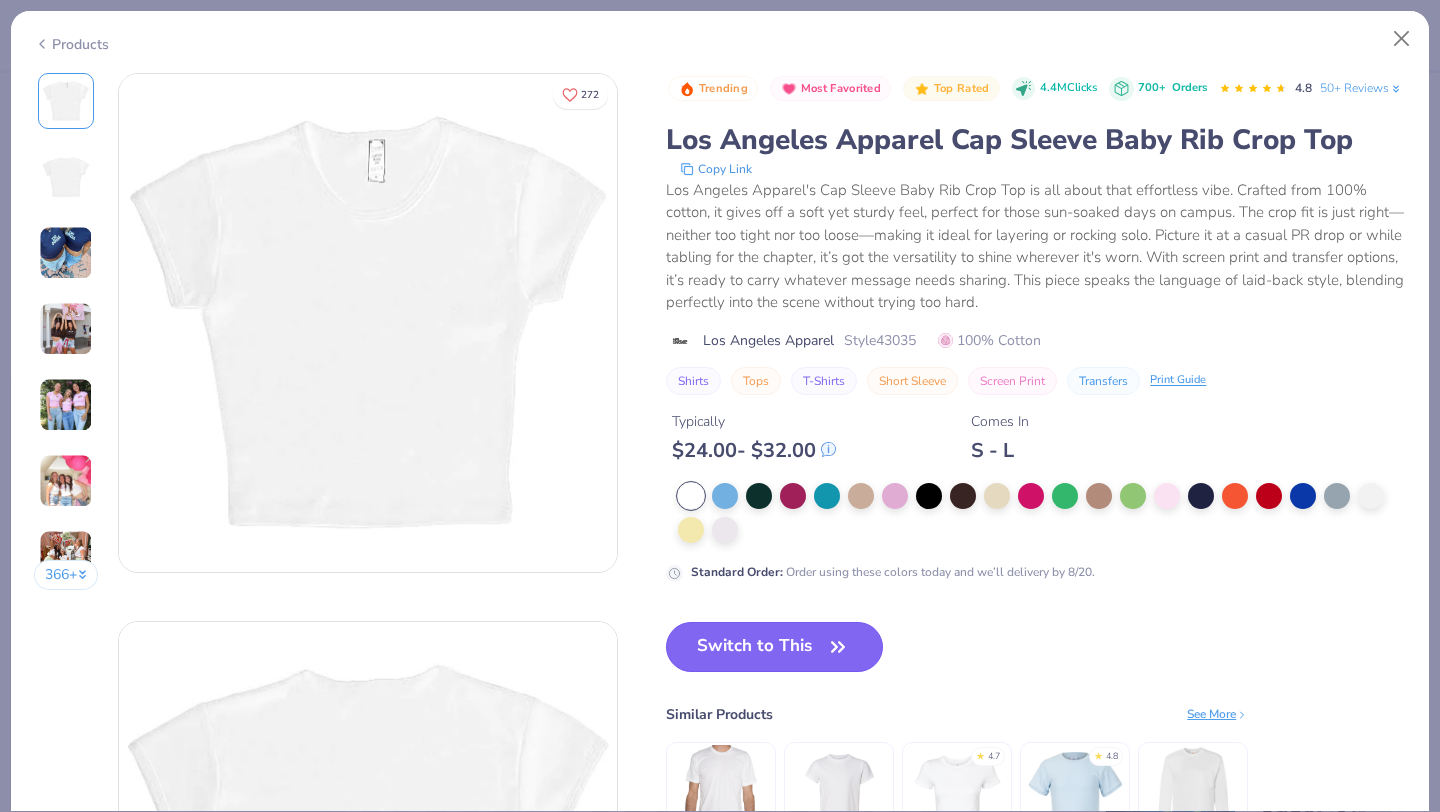 click 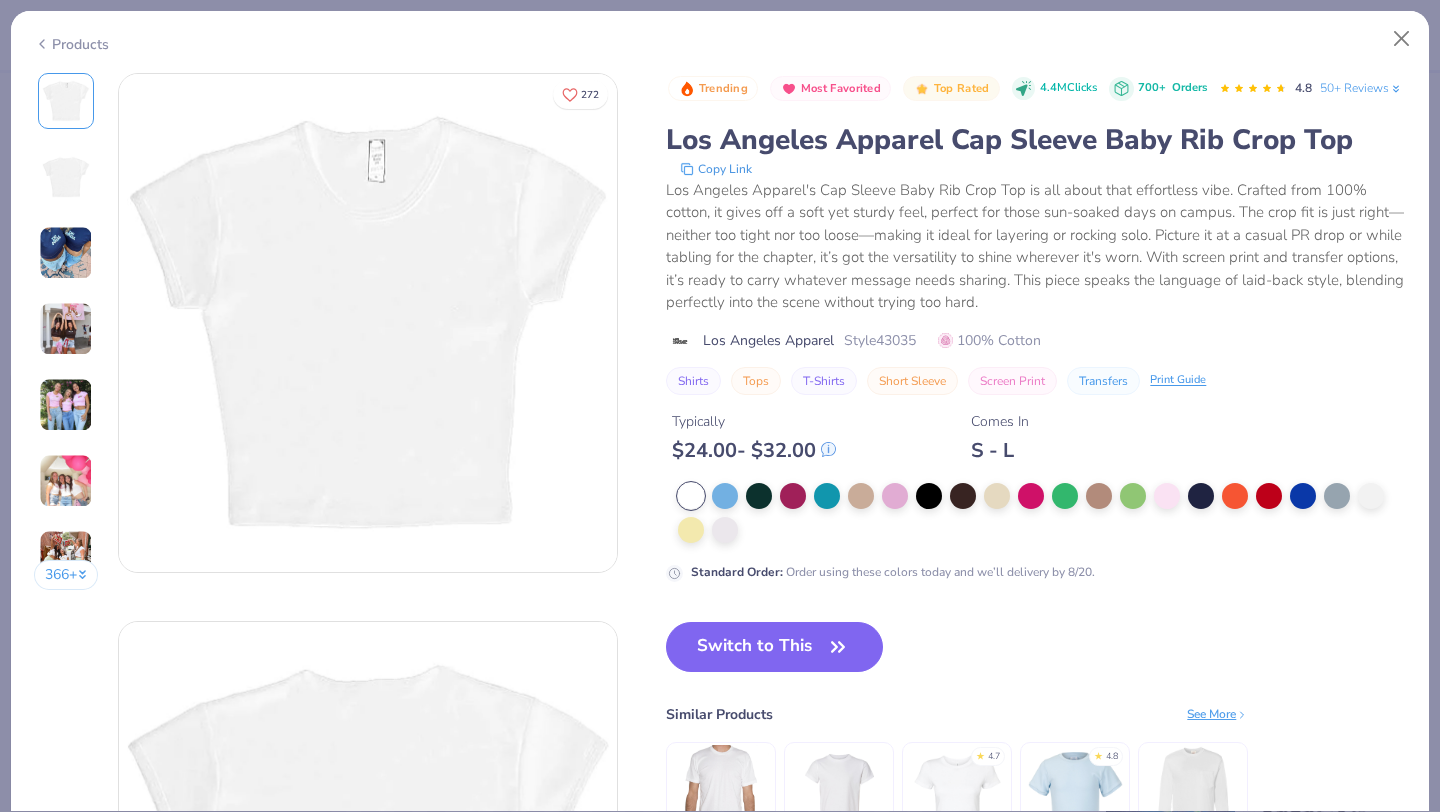 scroll, scrollTop: 1034, scrollLeft: 0, axis: vertical 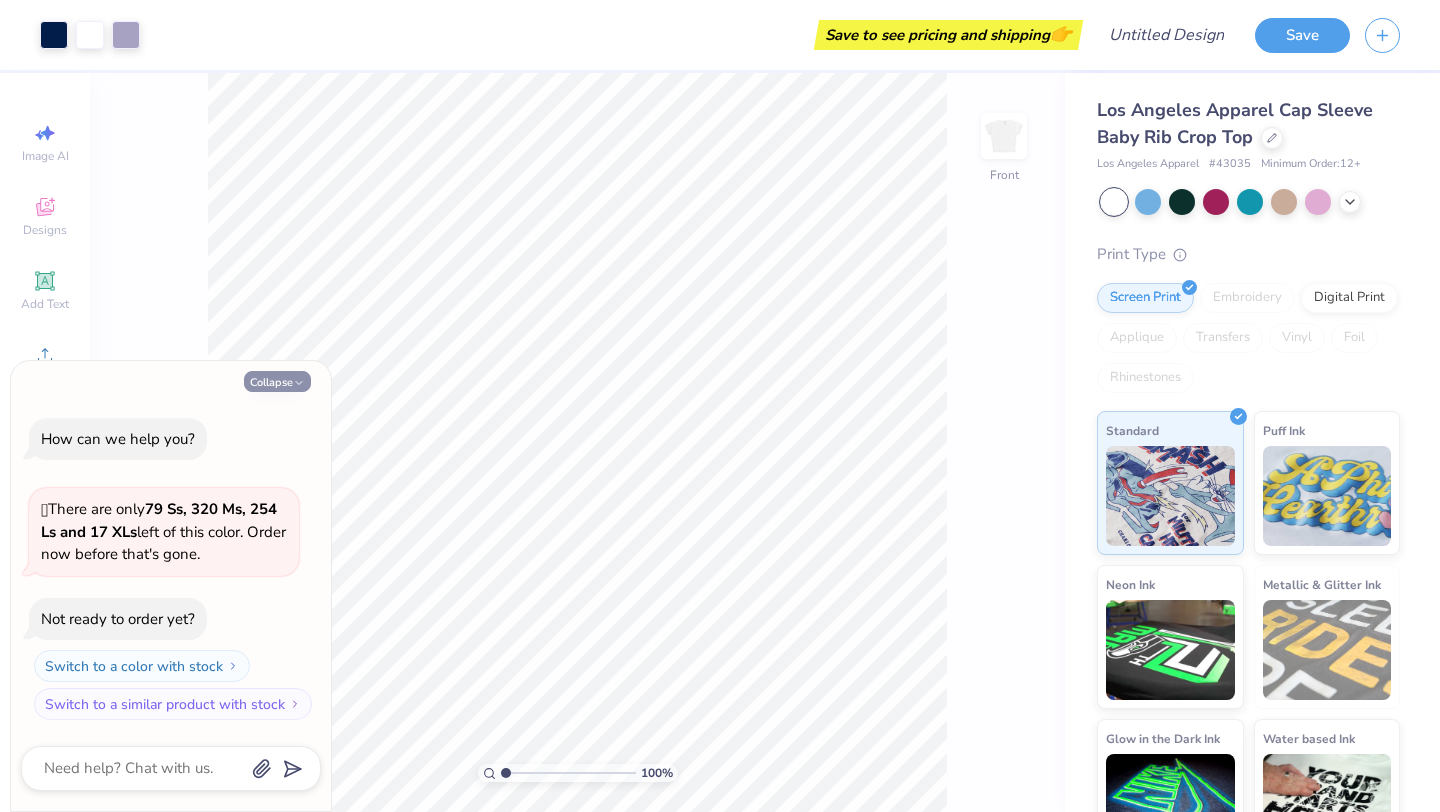 click 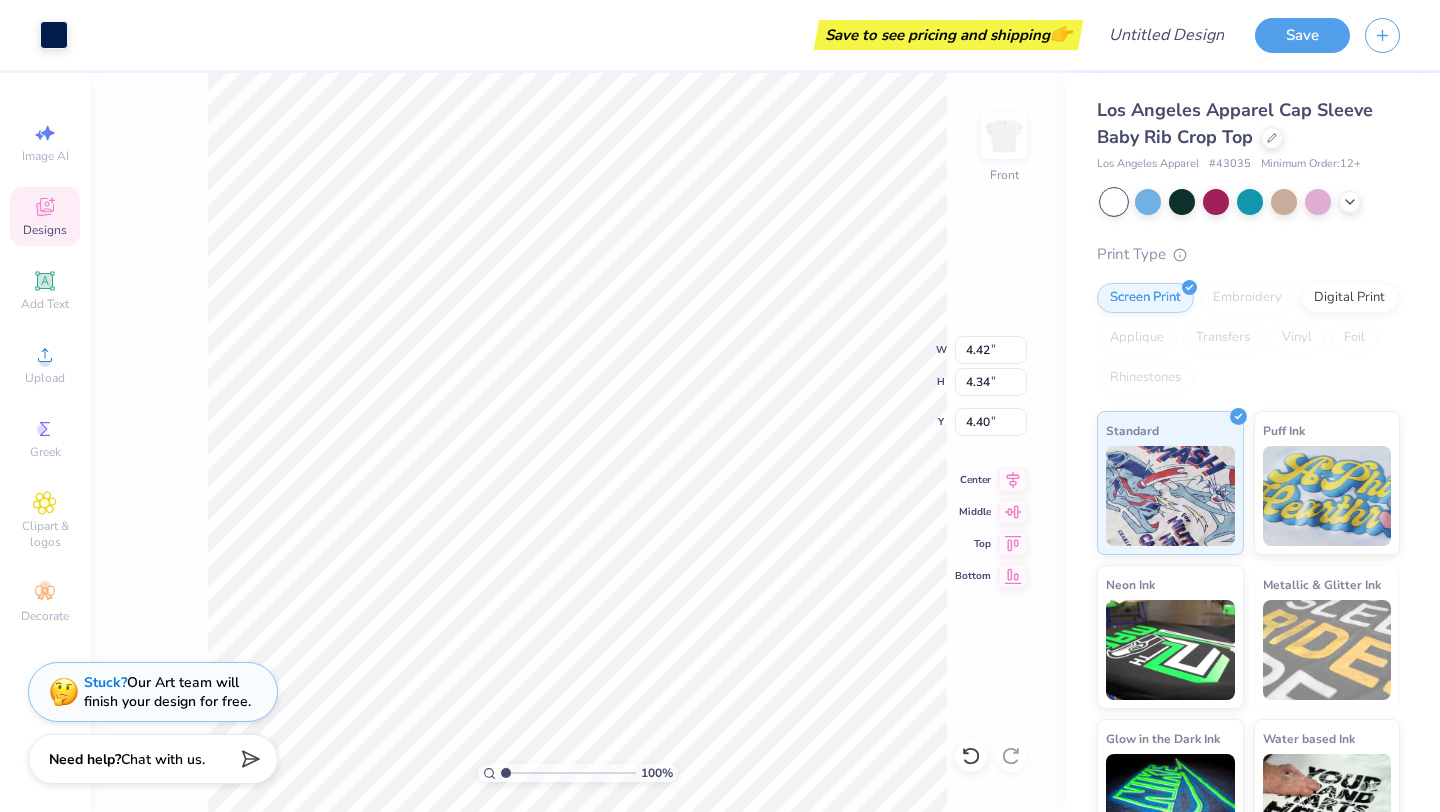 click on "100 % Front W 4.42 4.42 " H 4.34 4.34 " Y 4.40 4.40 " Center Middle Top Bottom" at bounding box center [577, 442] 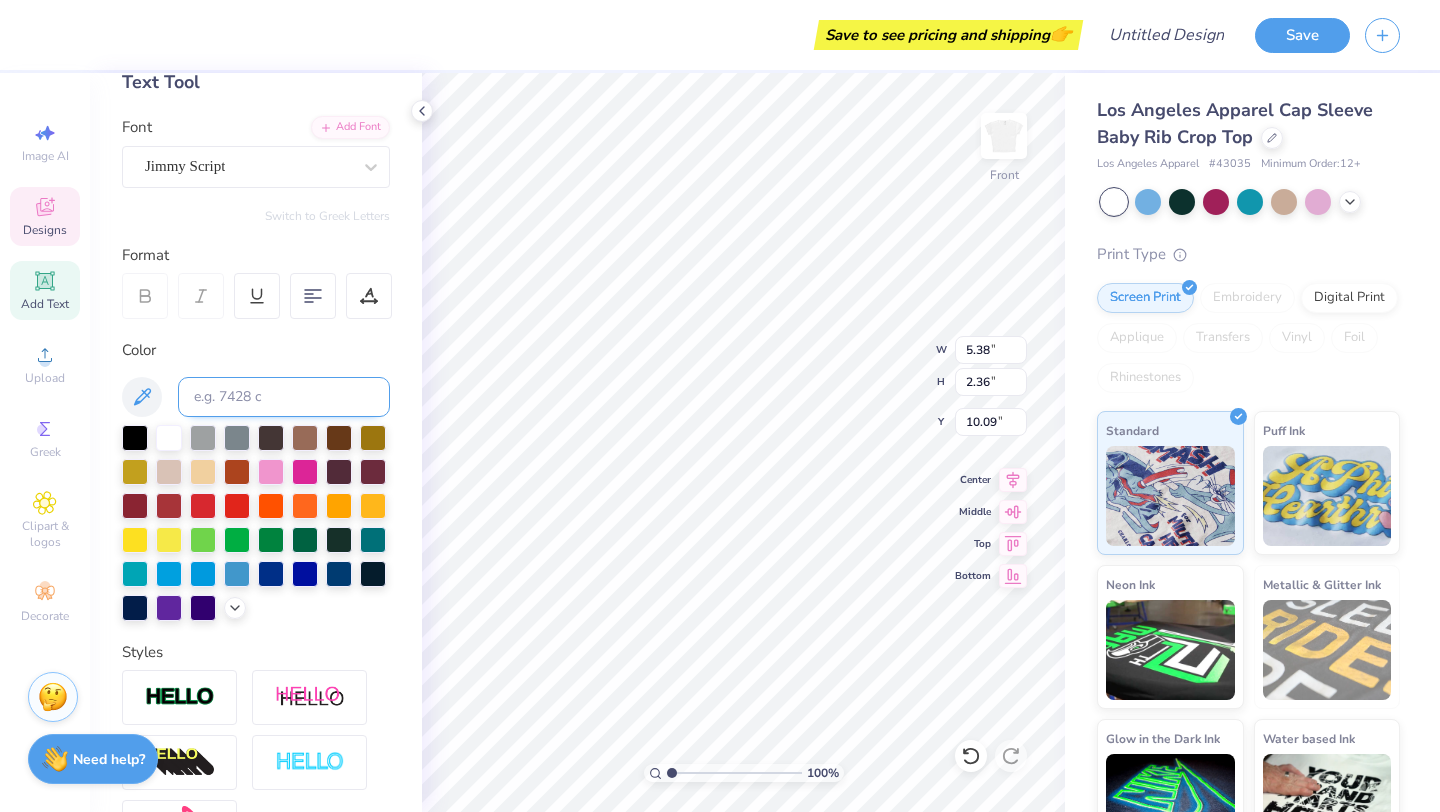scroll, scrollTop: 164, scrollLeft: 0, axis: vertical 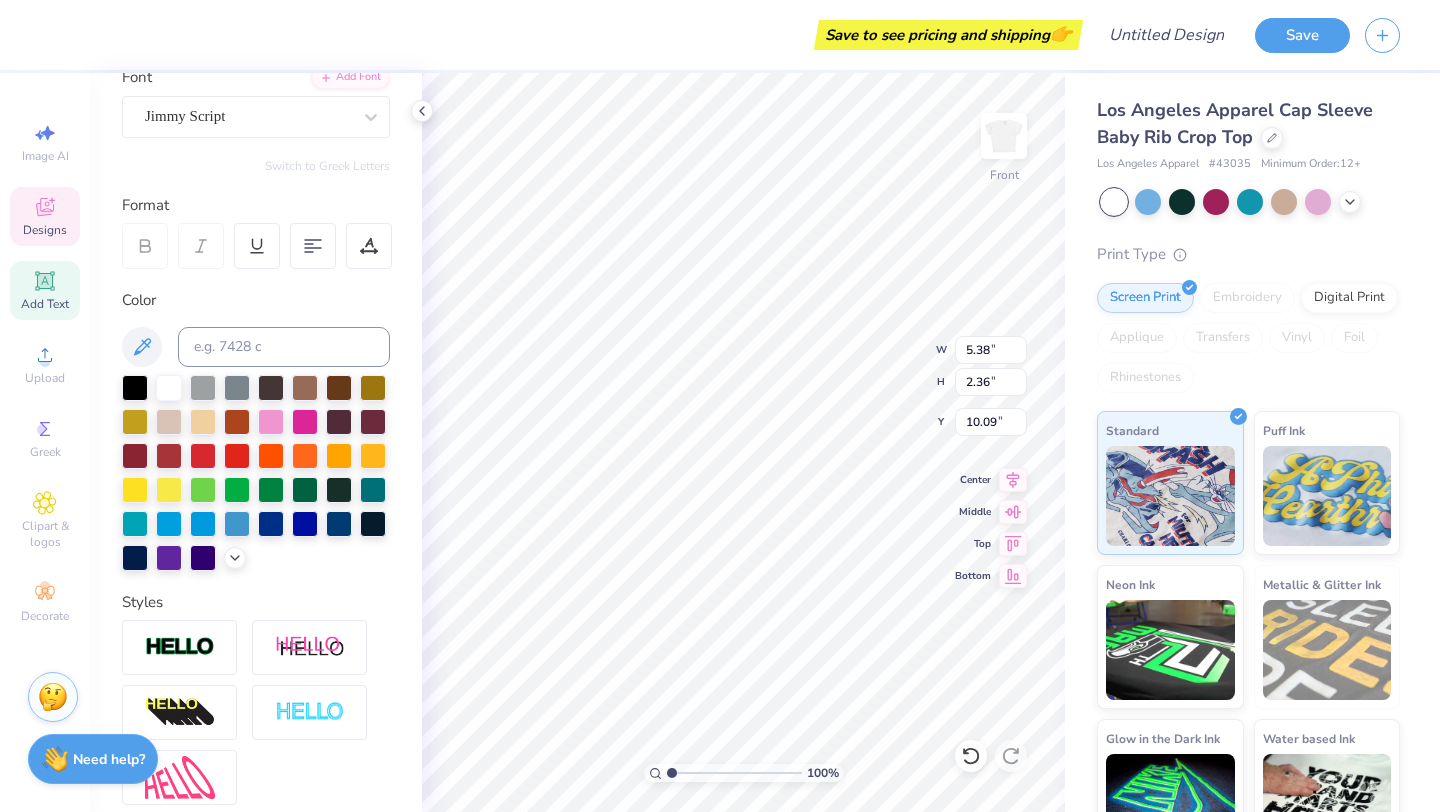 type on "P" 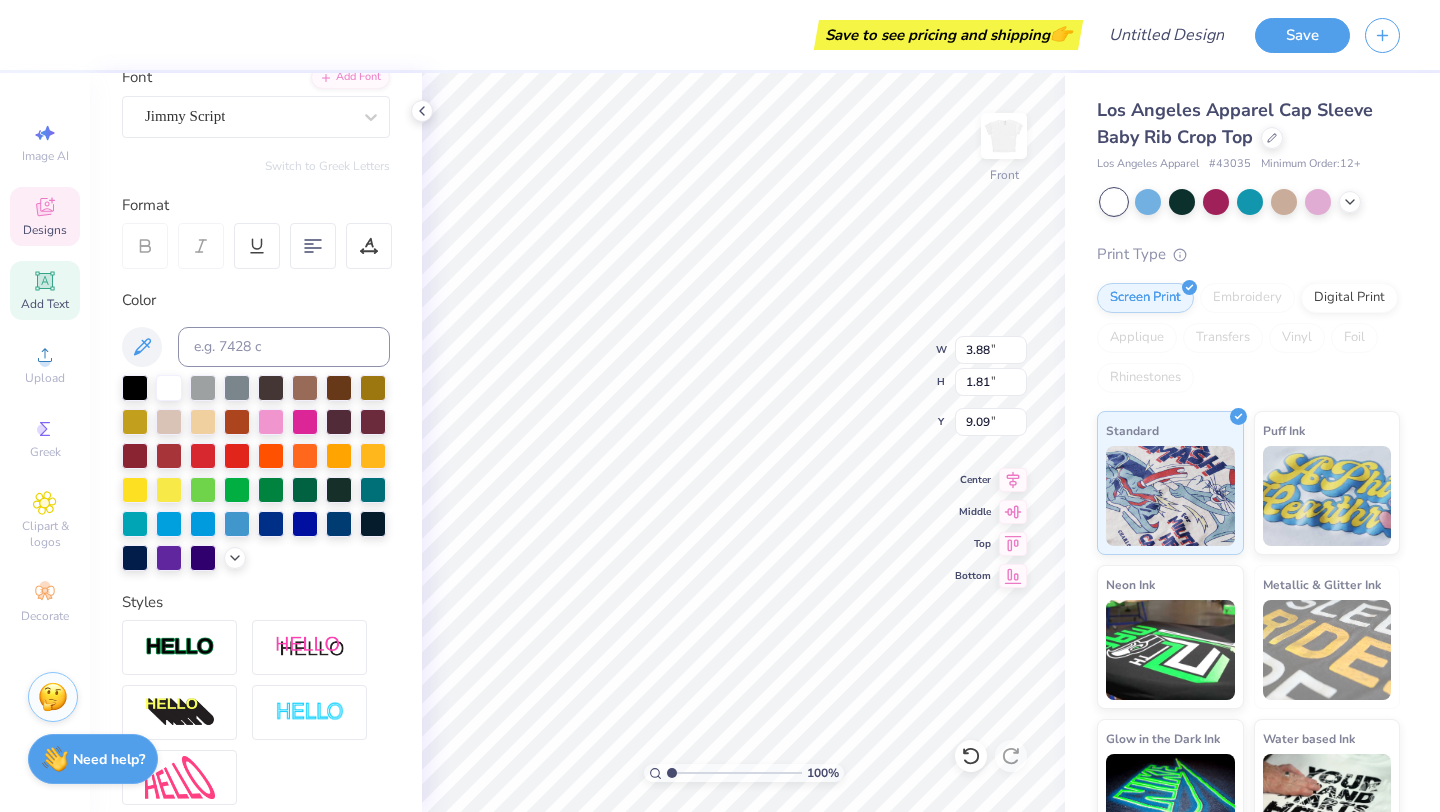 type on "3.88" 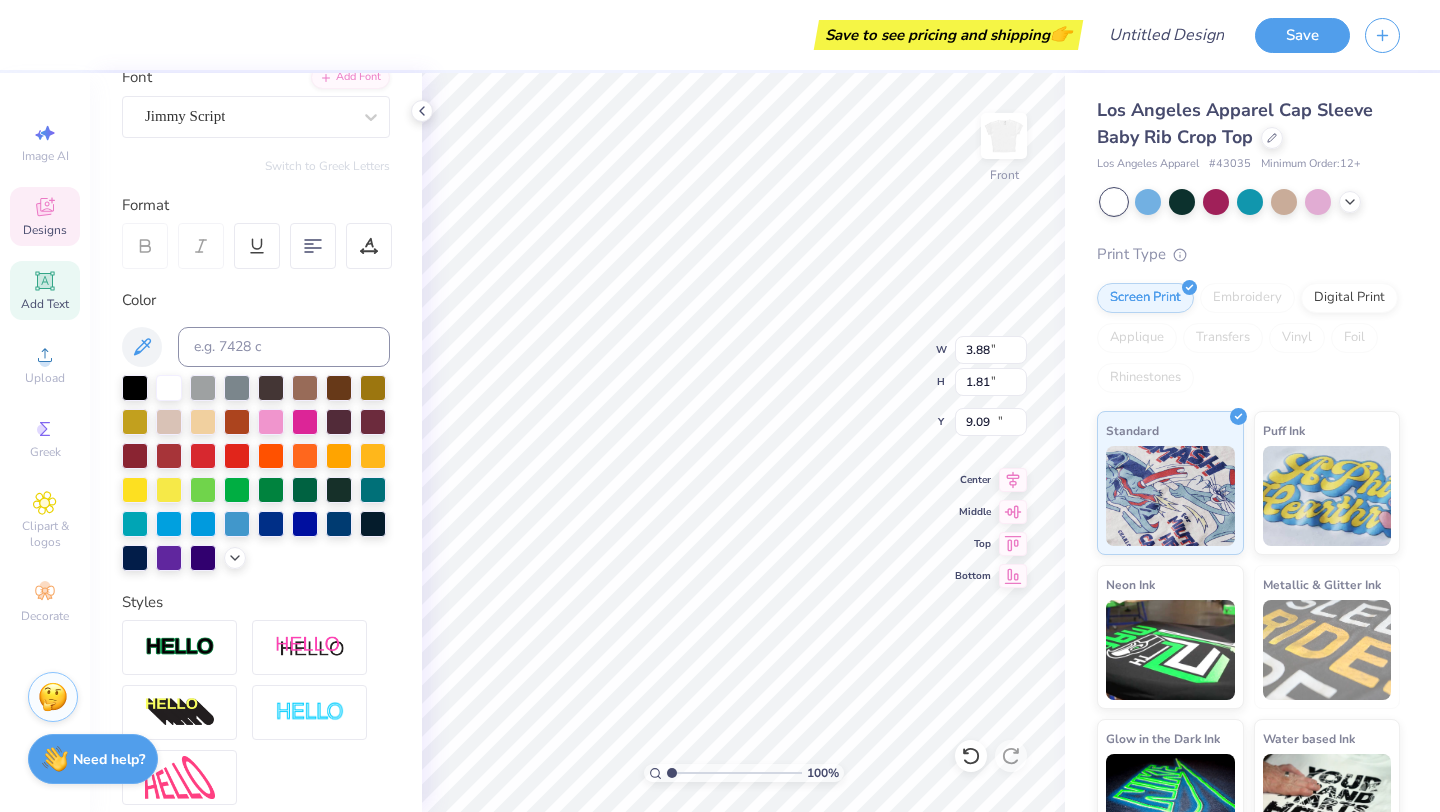 type on "3.07" 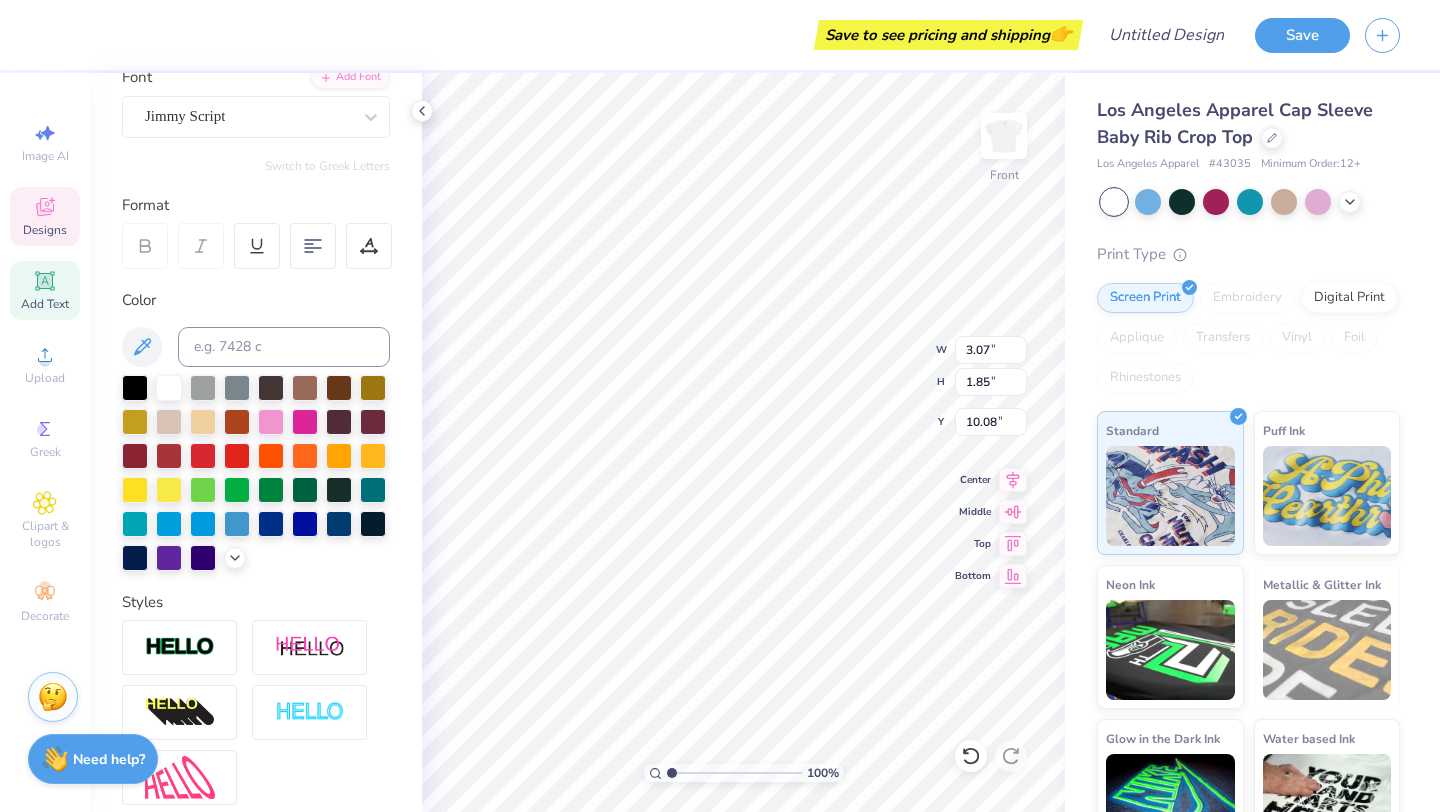 type on "2.30" 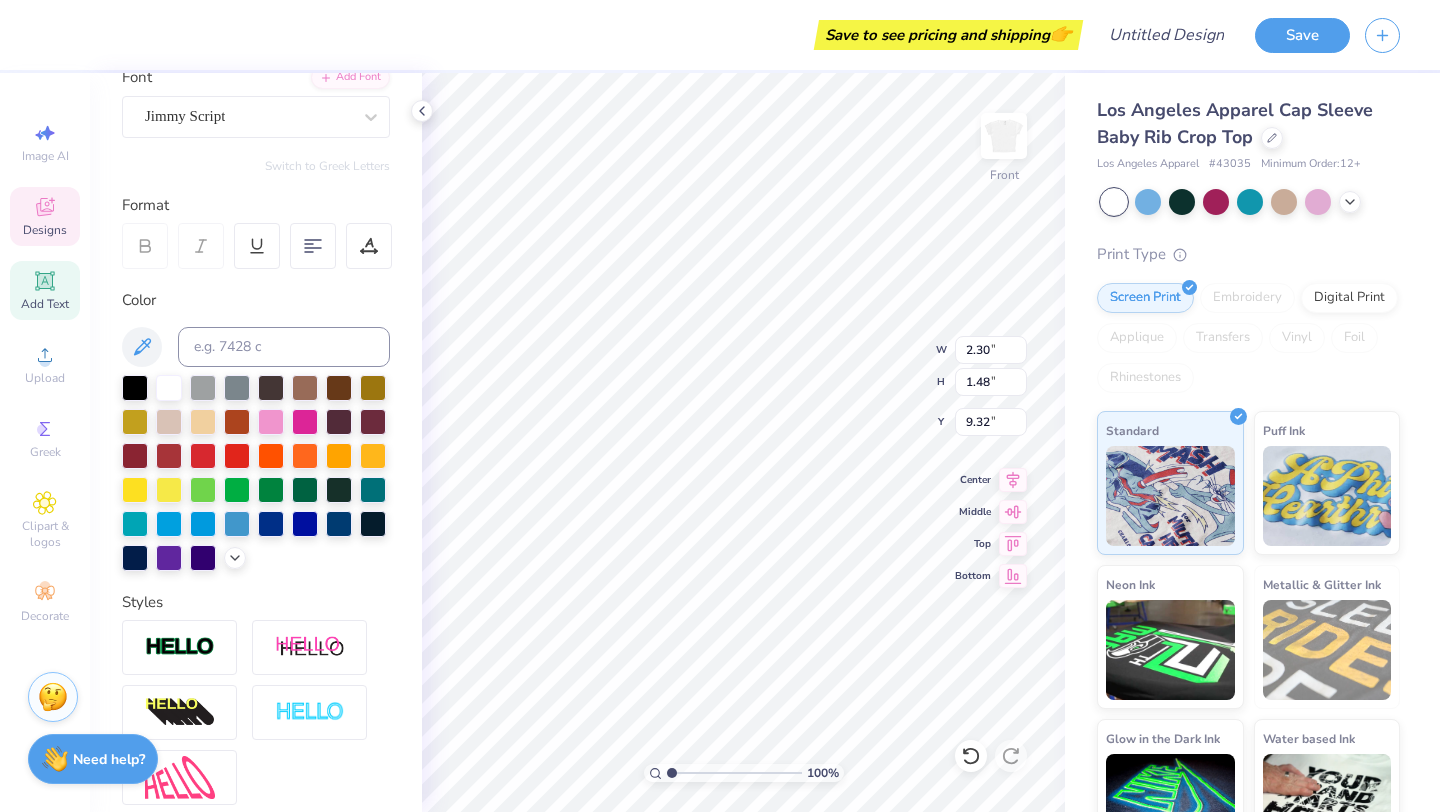 type on "3.28" 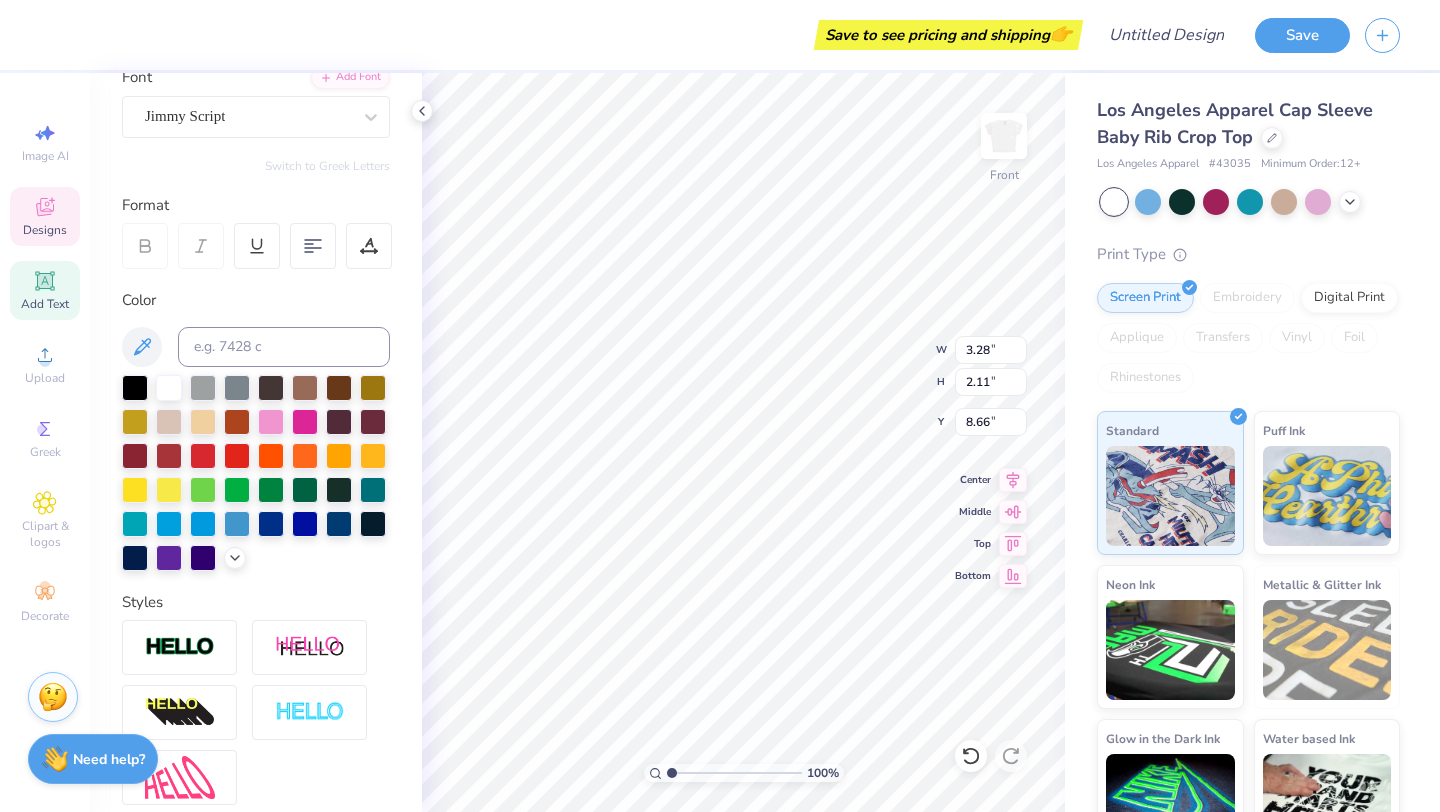 type on "3.28" 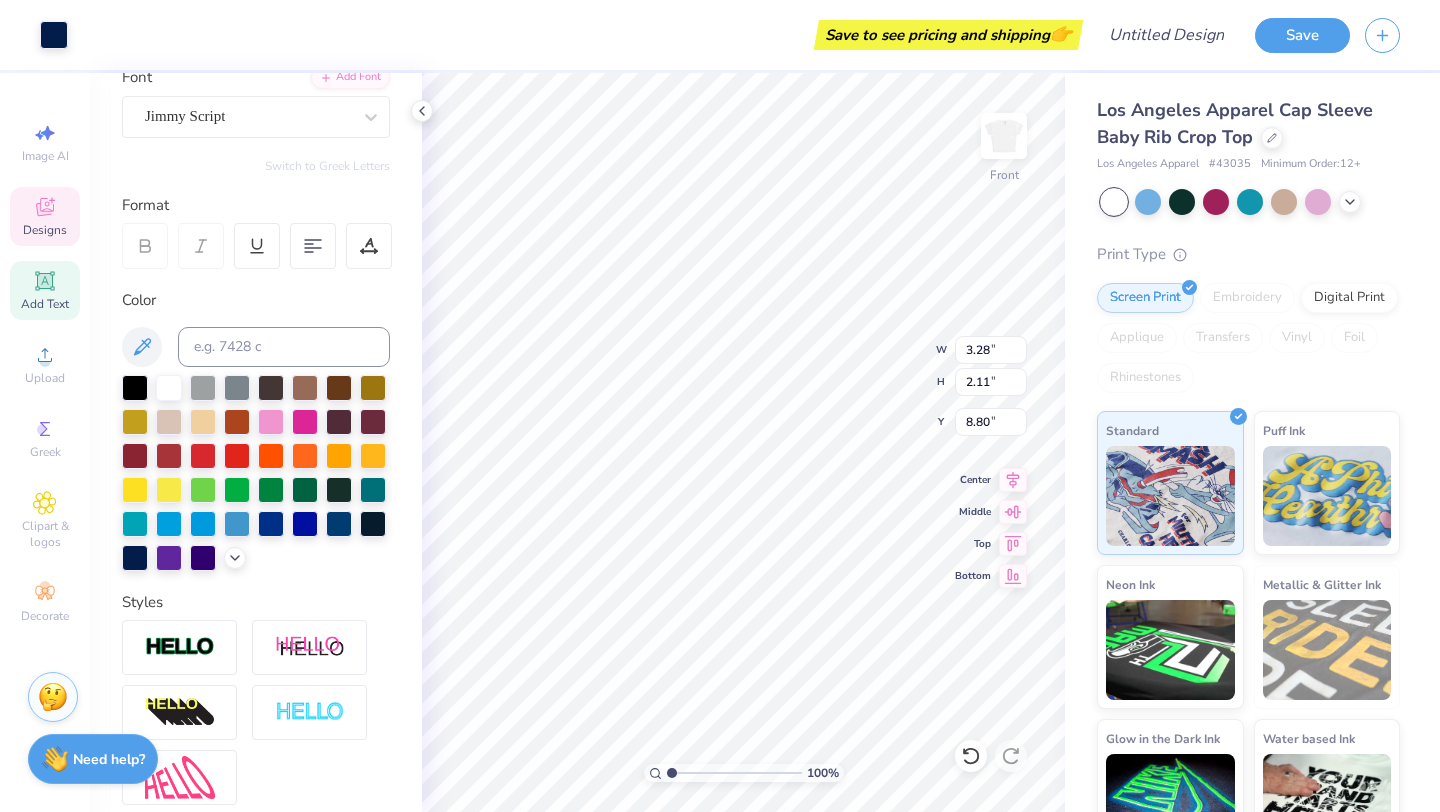 type on "4.42" 